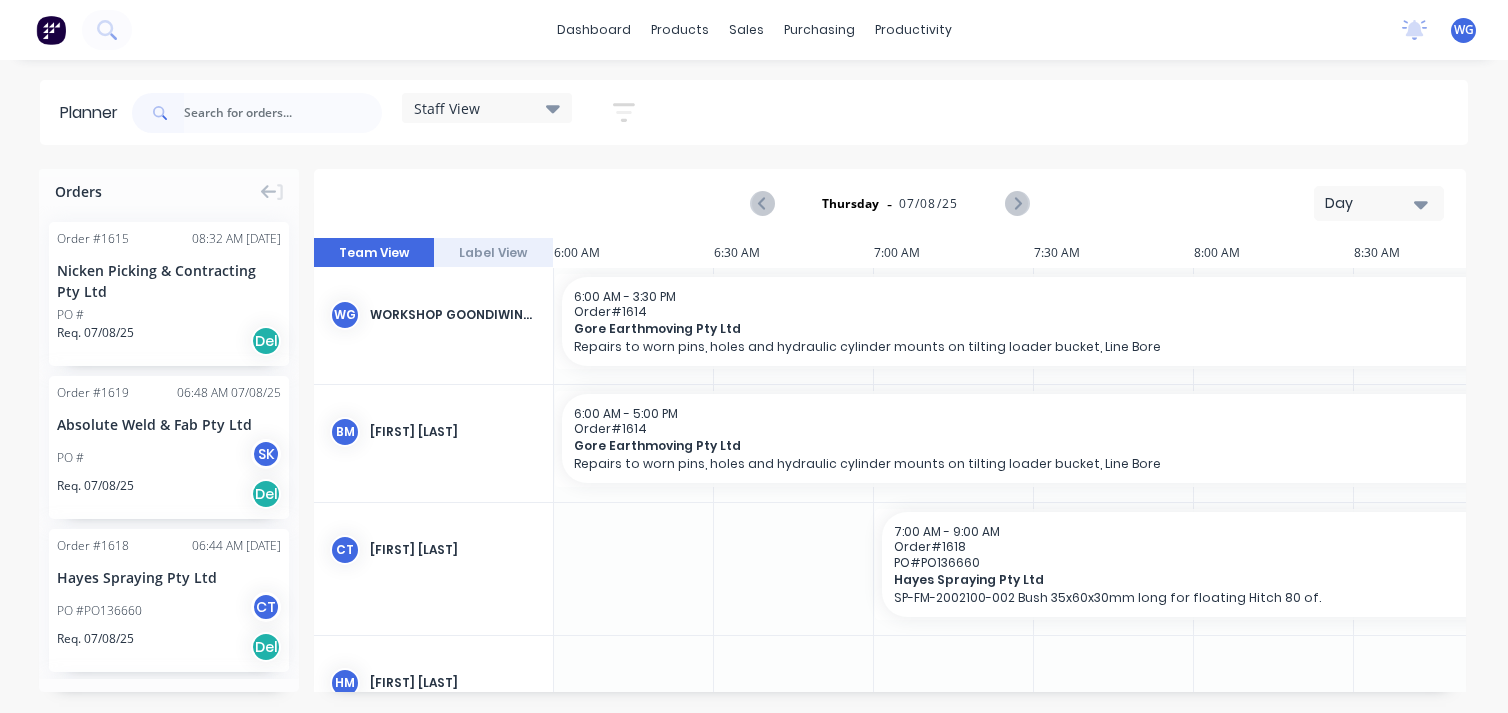 scroll, scrollTop: 0, scrollLeft: 0, axis: both 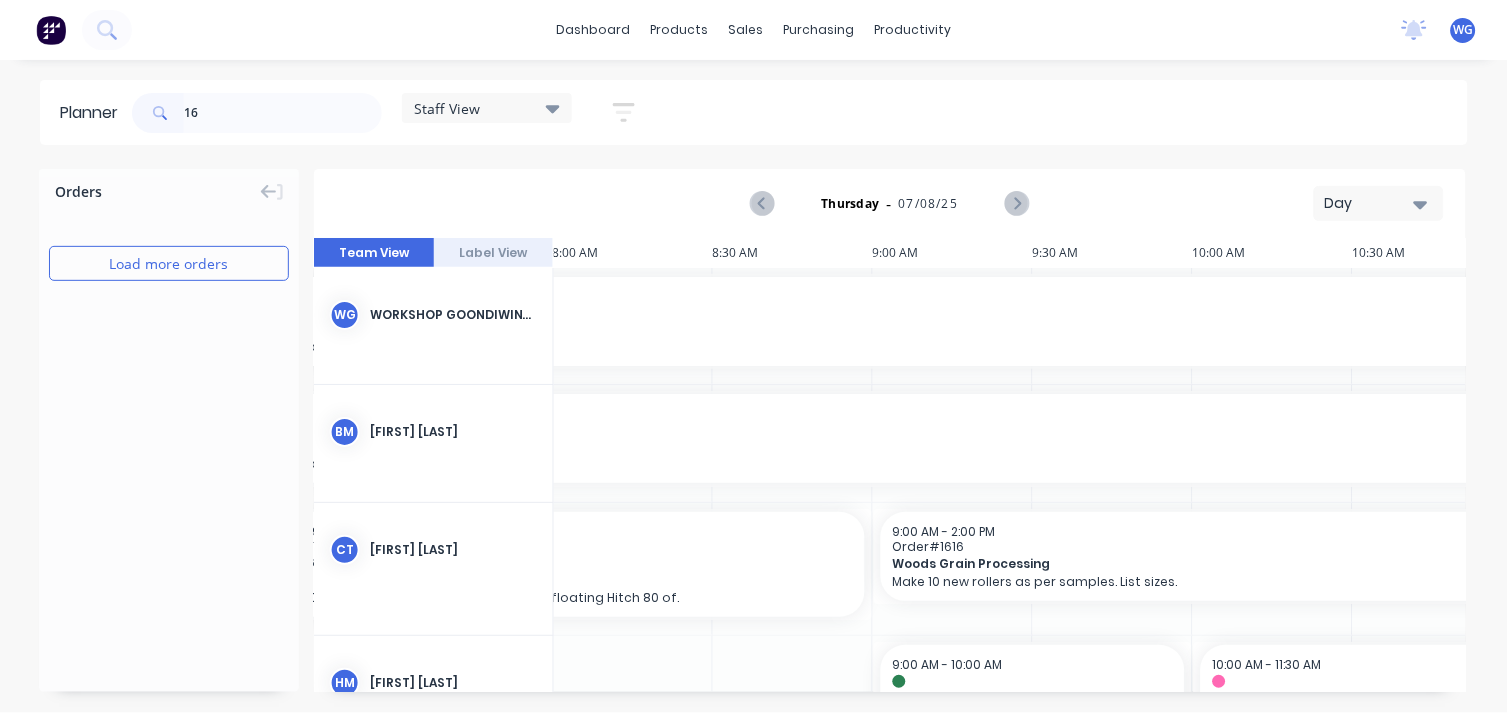 type on "1" 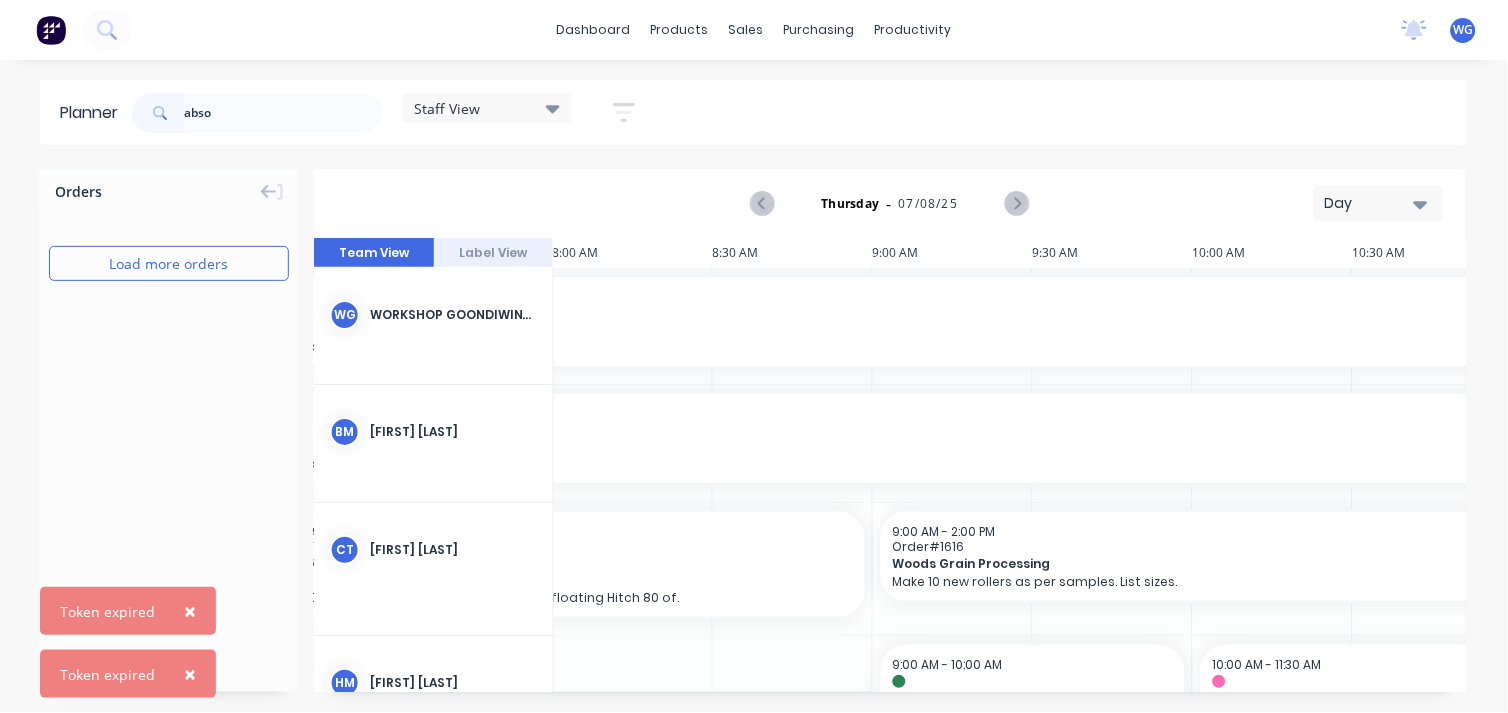 click on "Load more orders" at bounding box center (169, 263) 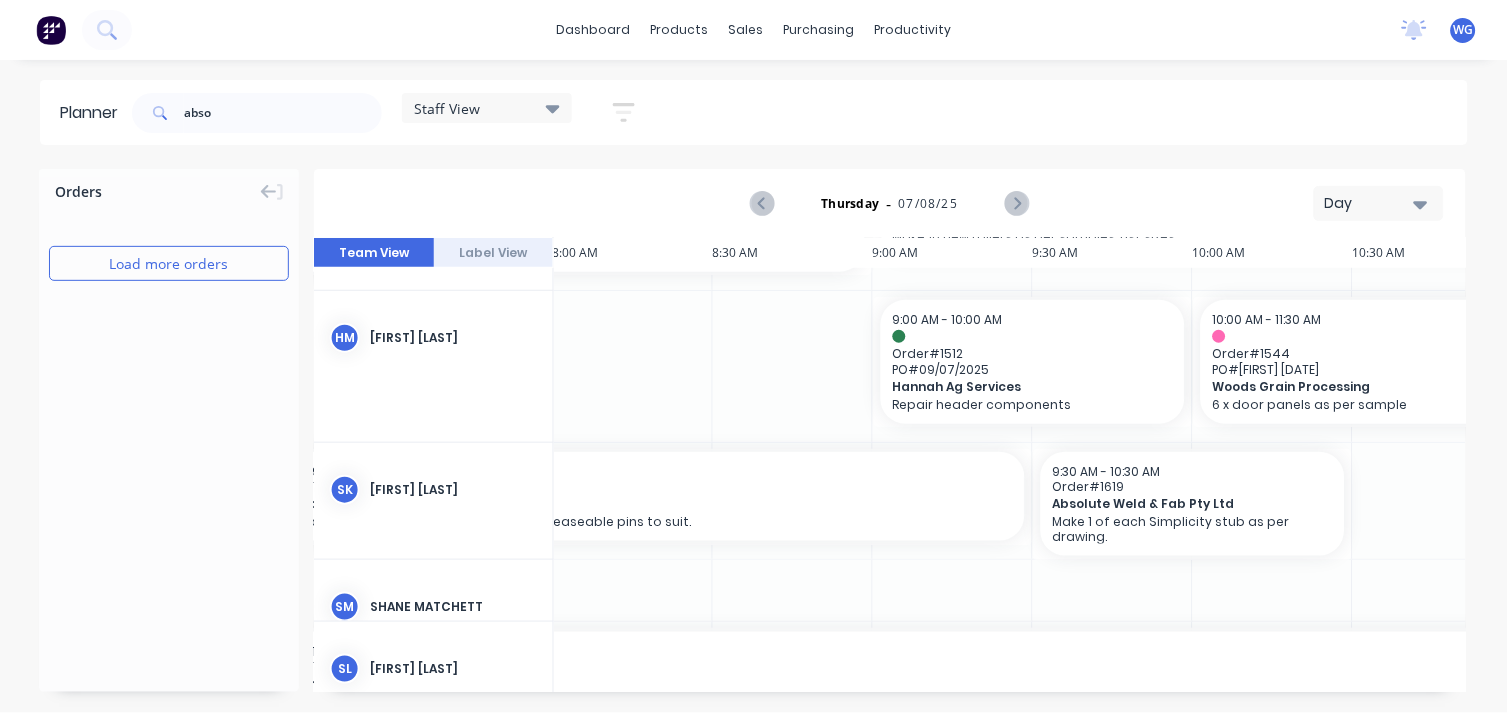 scroll, scrollTop: 346, scrollLeft: 641, axis: both 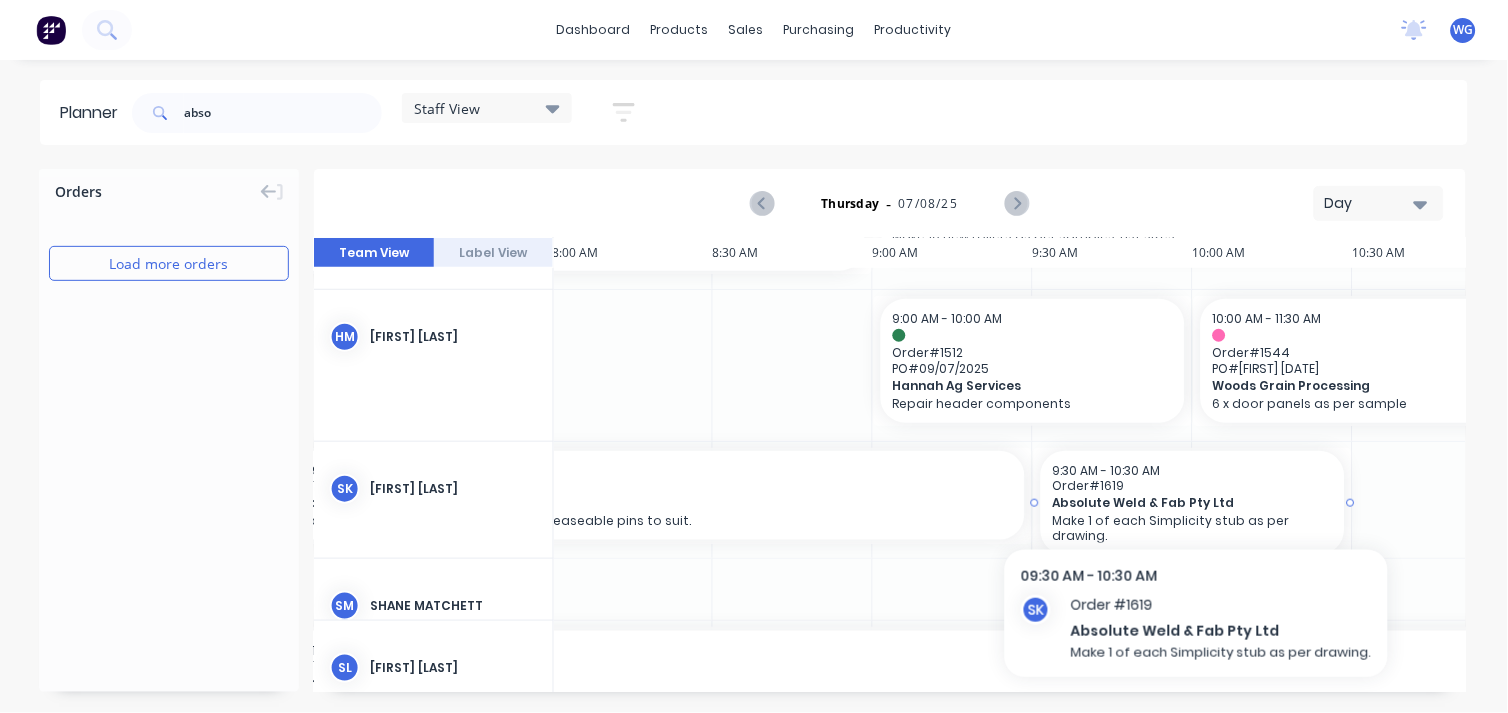 click on "Order  # 1619" at bounding box center [1193, 485] 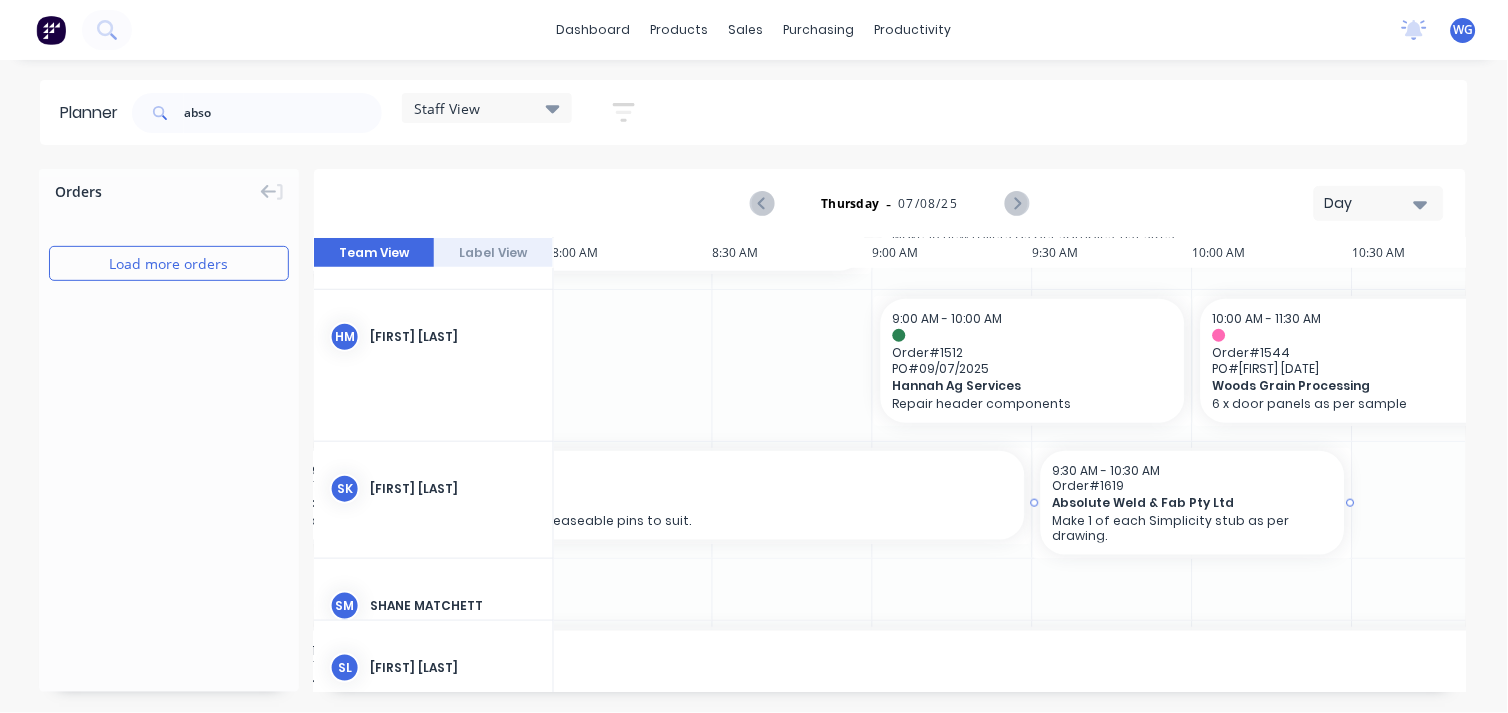 click on "Order  # 1619" at bounding box center [1193, 485] 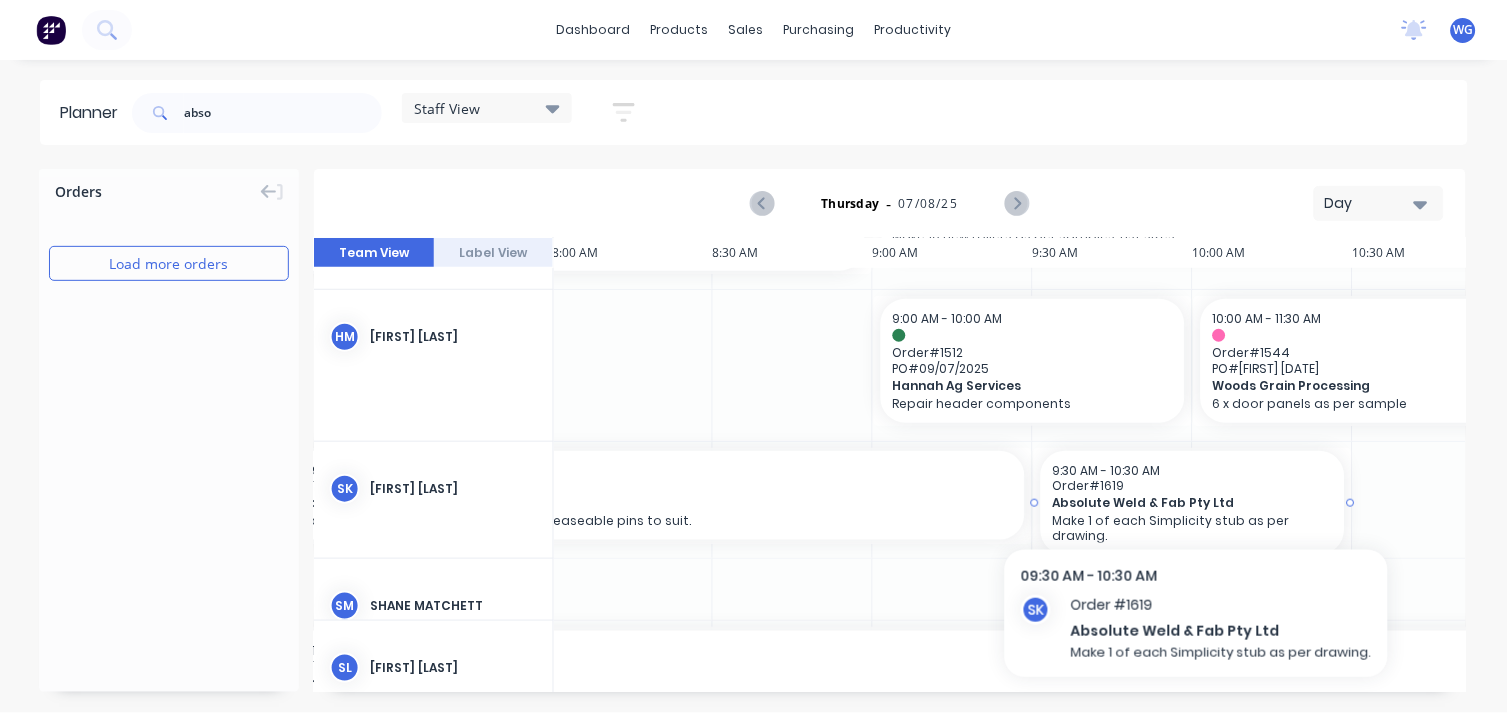 click on "Absolute Weld & Fab Pty Ltd" at bounding box center (1179, 502) 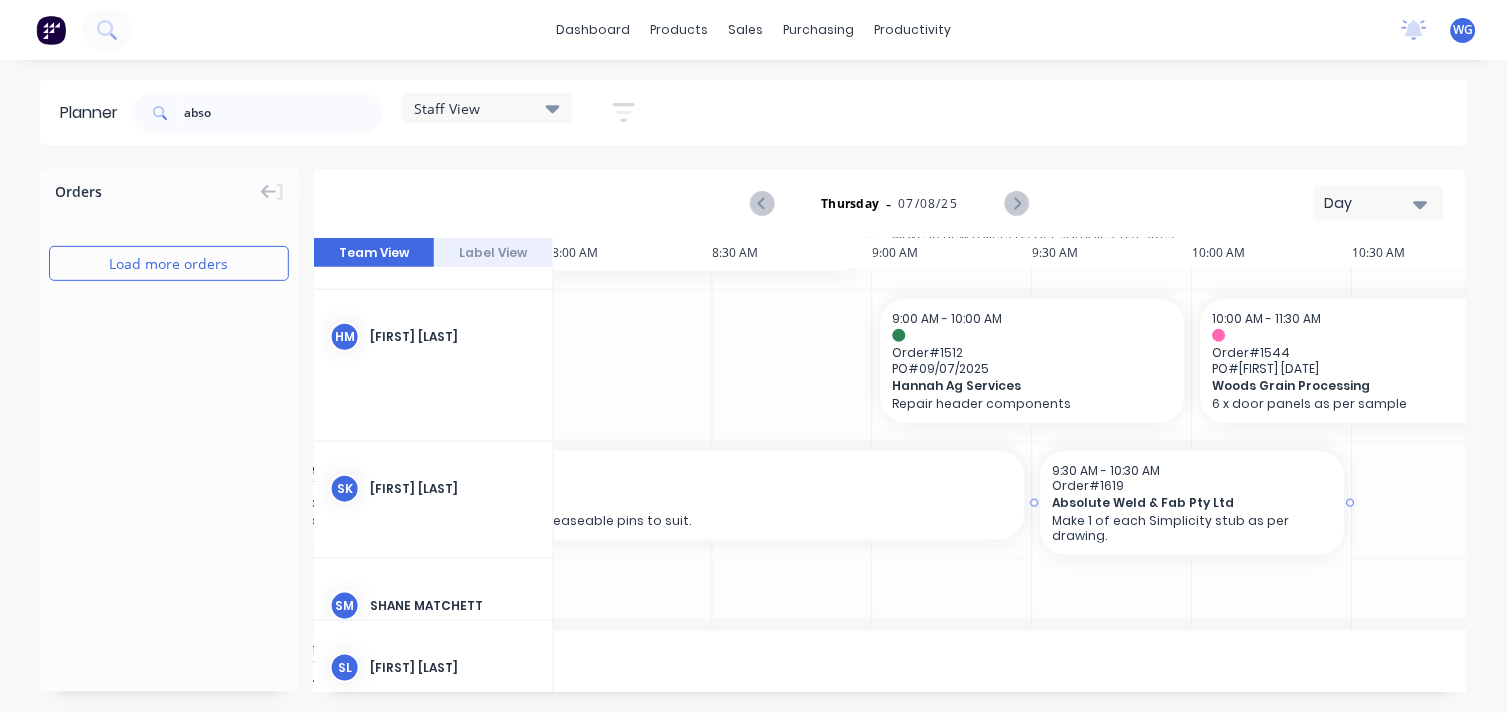 click on "Order  # 1619" at bounding box center [1193, 485] 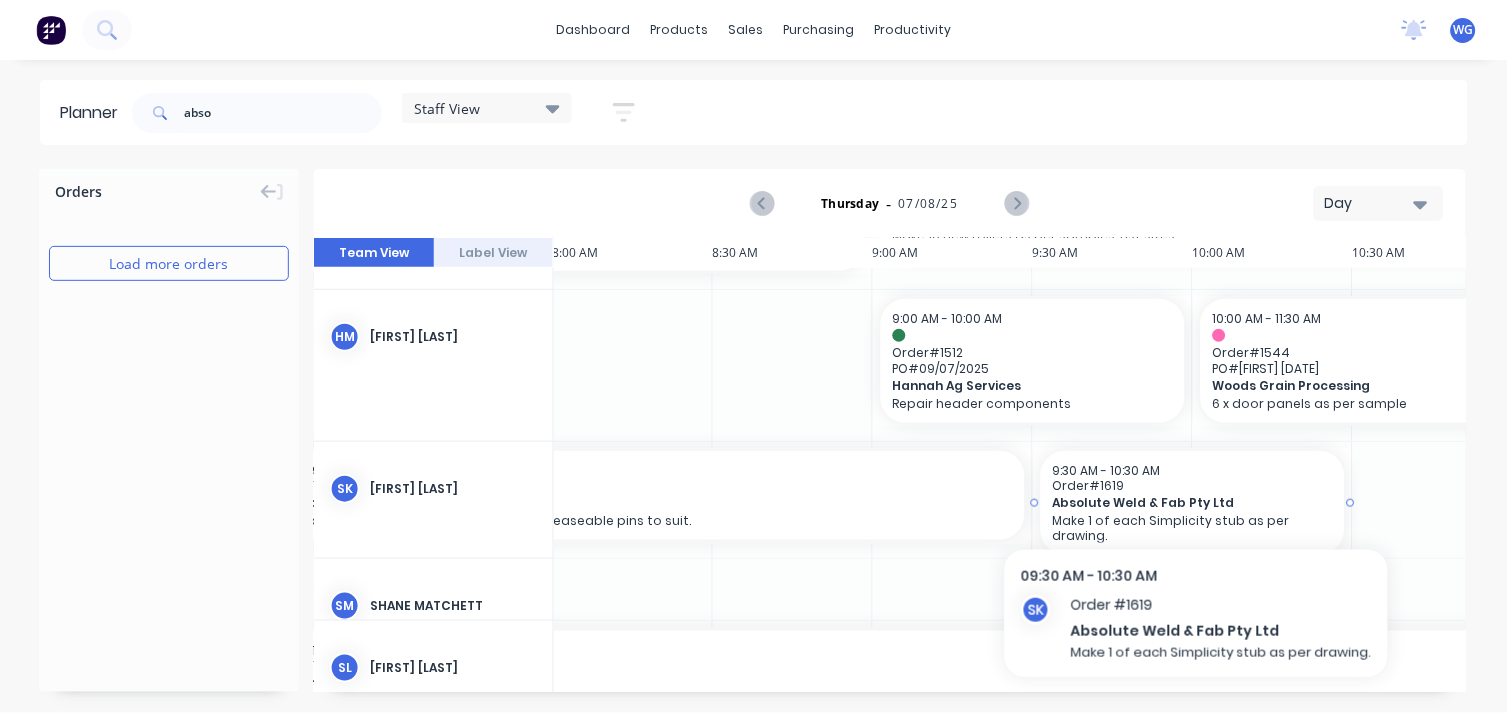 click on "Order  # 1619" at bounding box center (1193, 485) 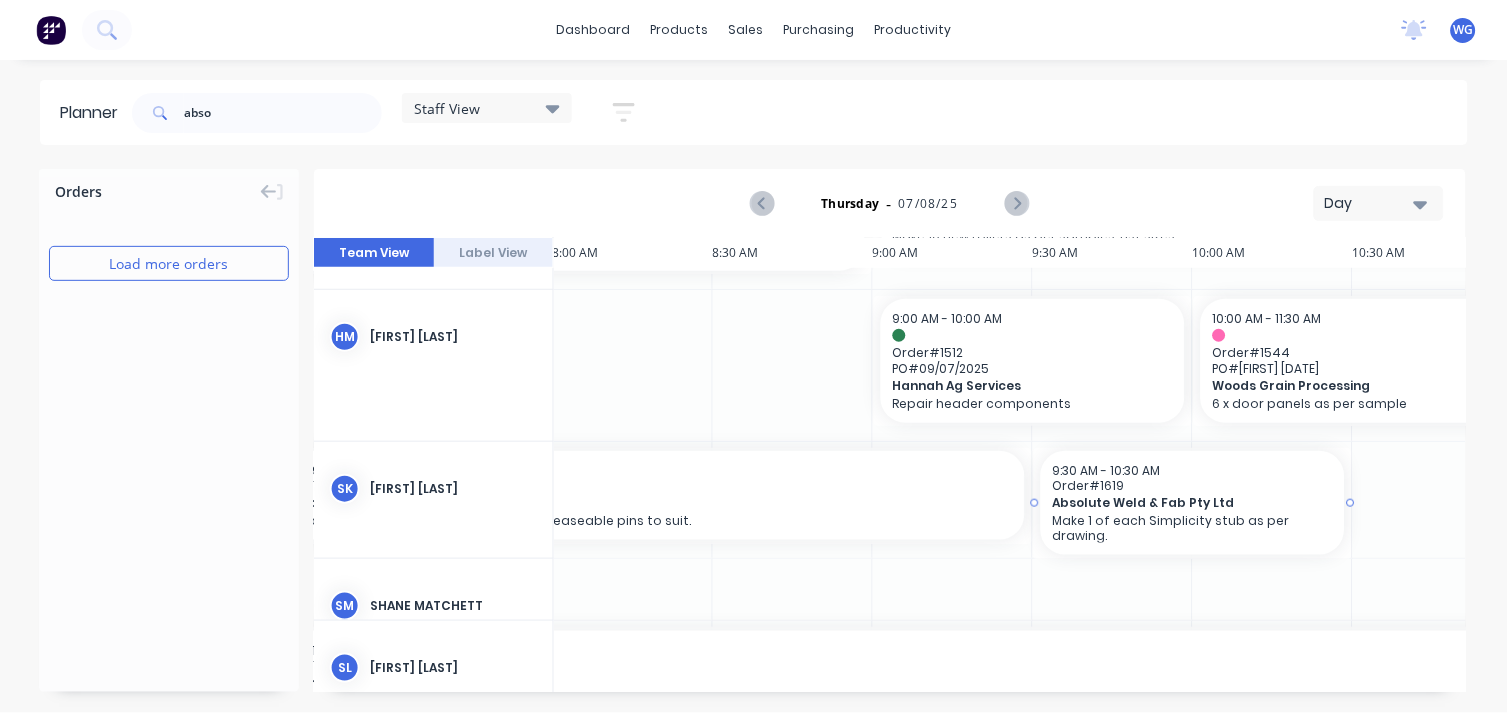 click on "Order  # 1619" at bounding box center [1193, 485] 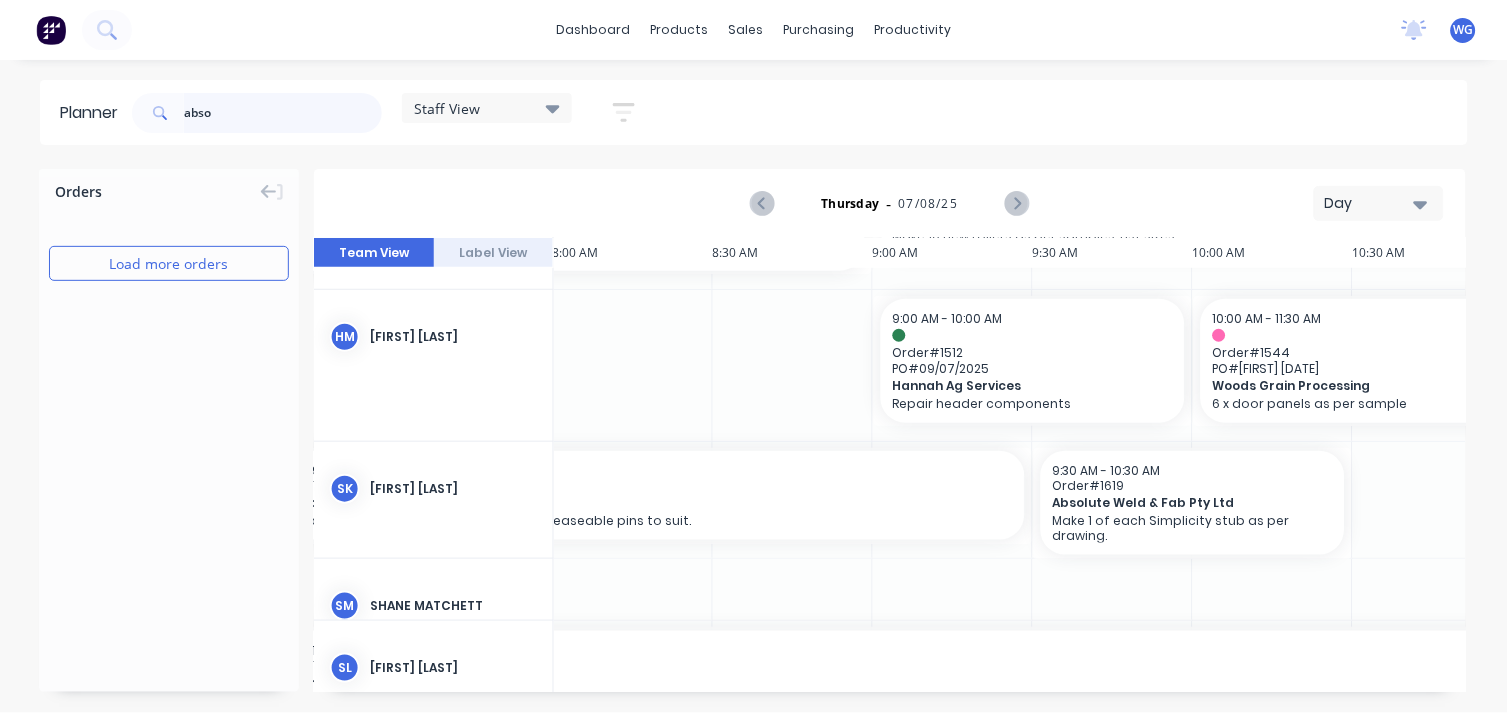click on "abso" at bounding box center [283, 113] 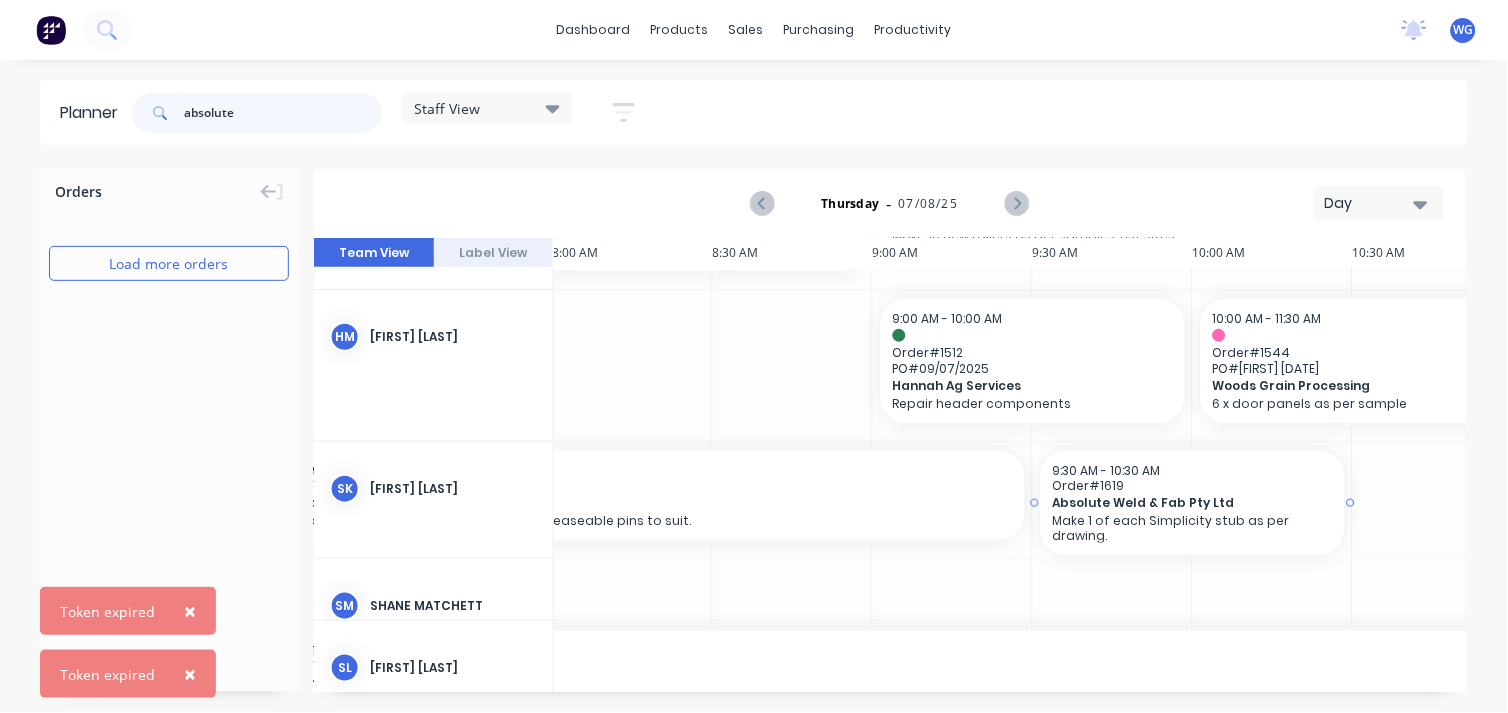 type on "absolute" 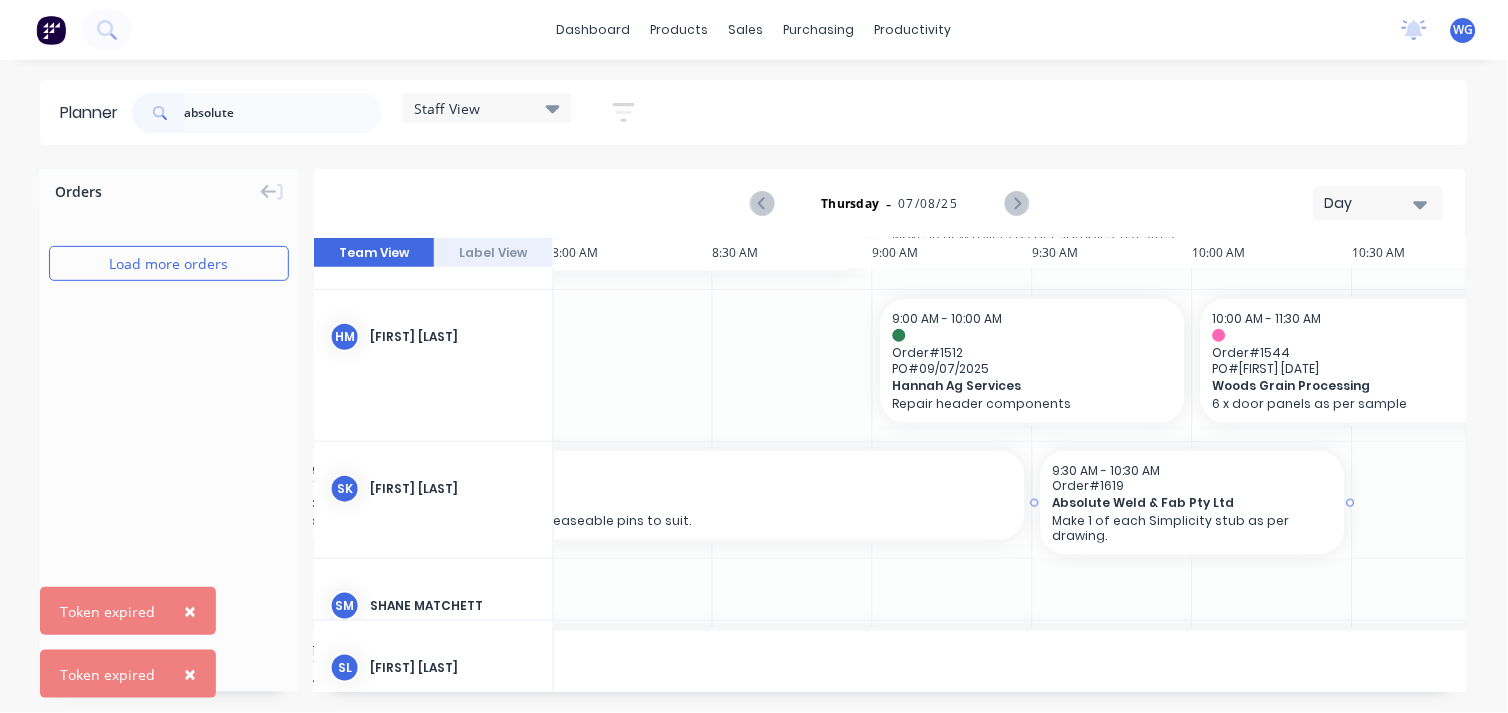 click on "Order  # 1619" at bounding box center (1193, 485) 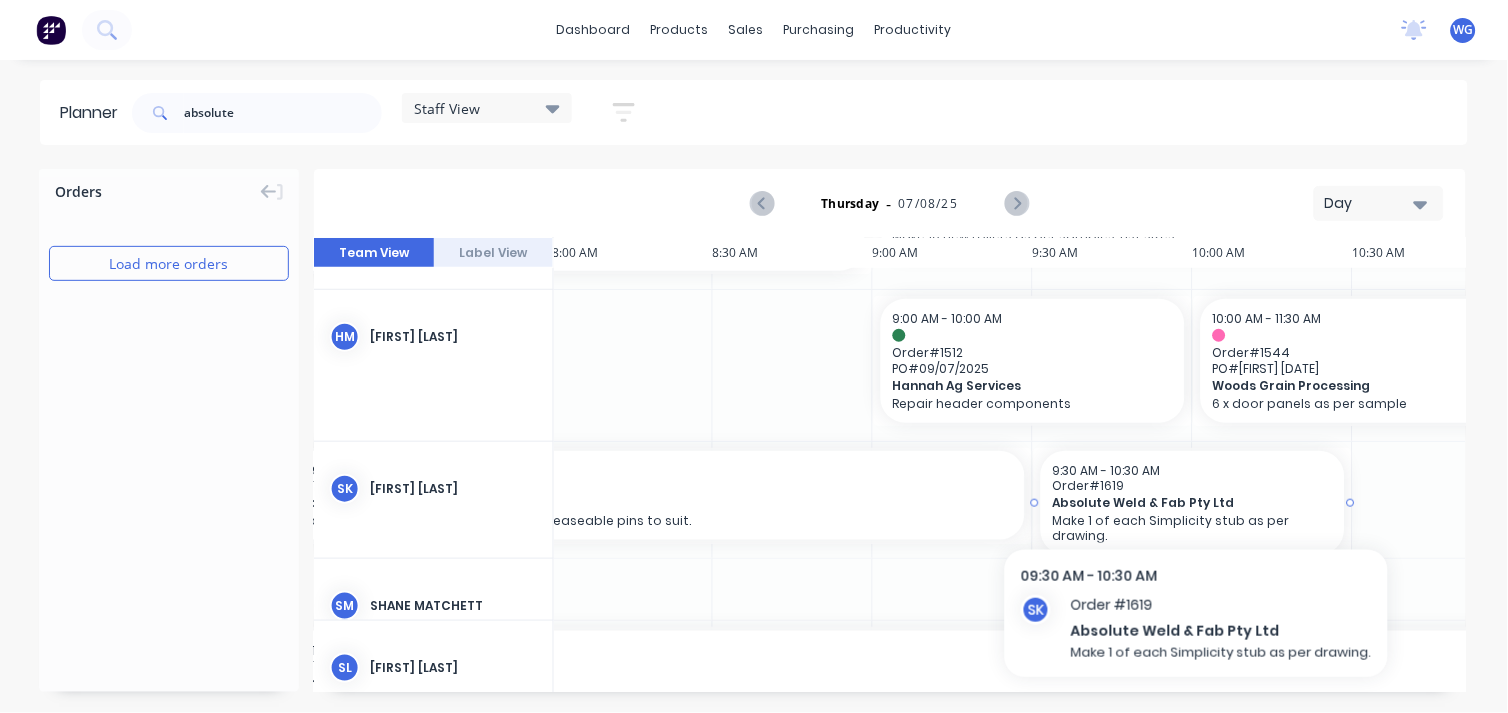 click on "Order  # 1619" at bounding box center (1193, 485) 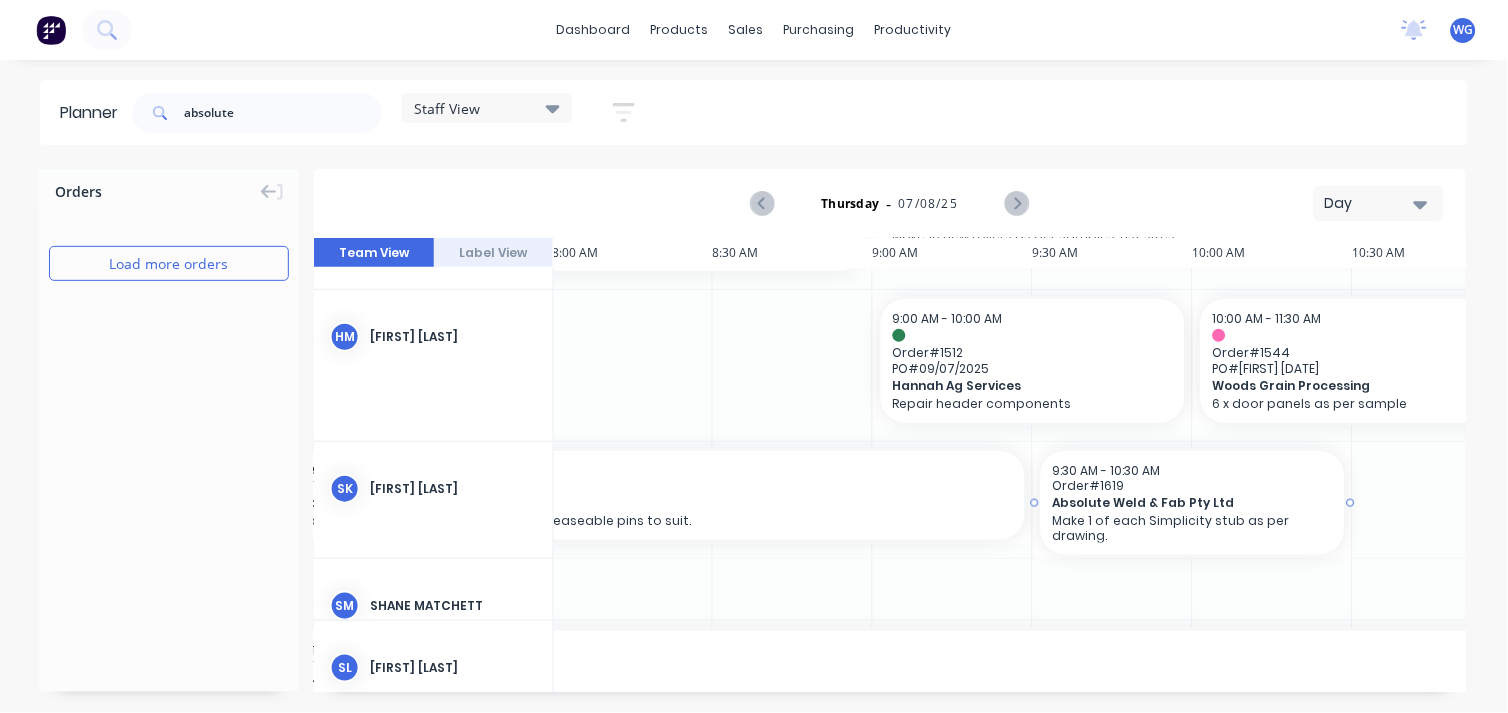 click on "Order  # 1619" at bounding box center (1193, 485) 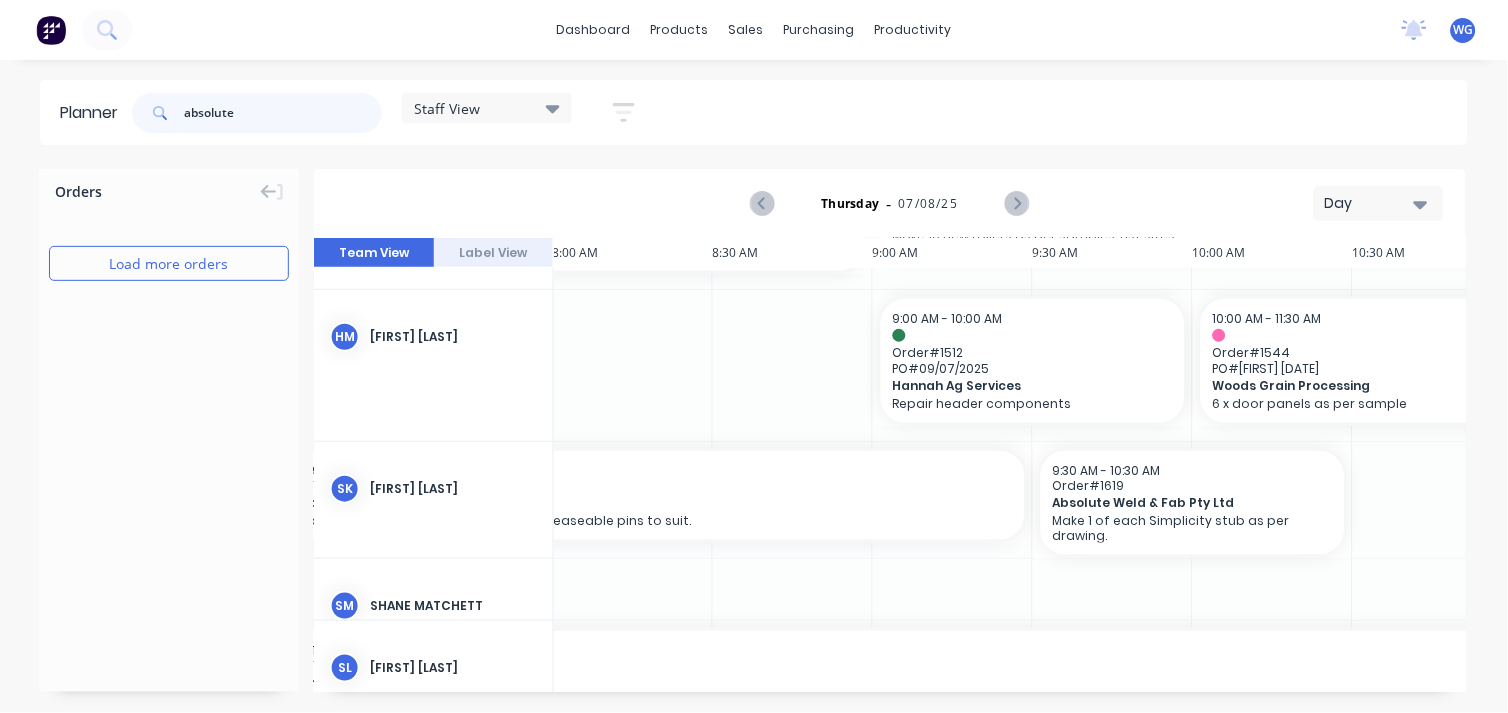 click on "absolute" at bounding box center [283, 113] 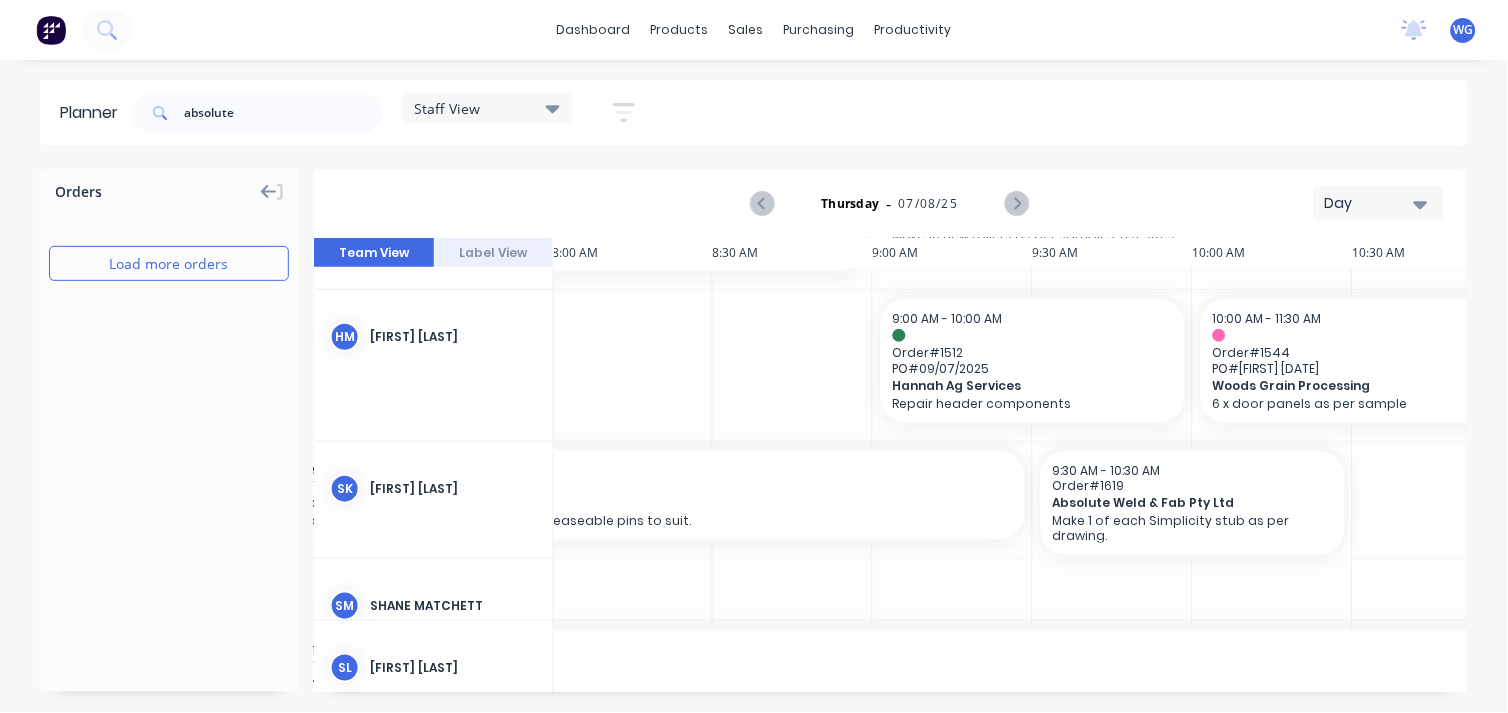 click 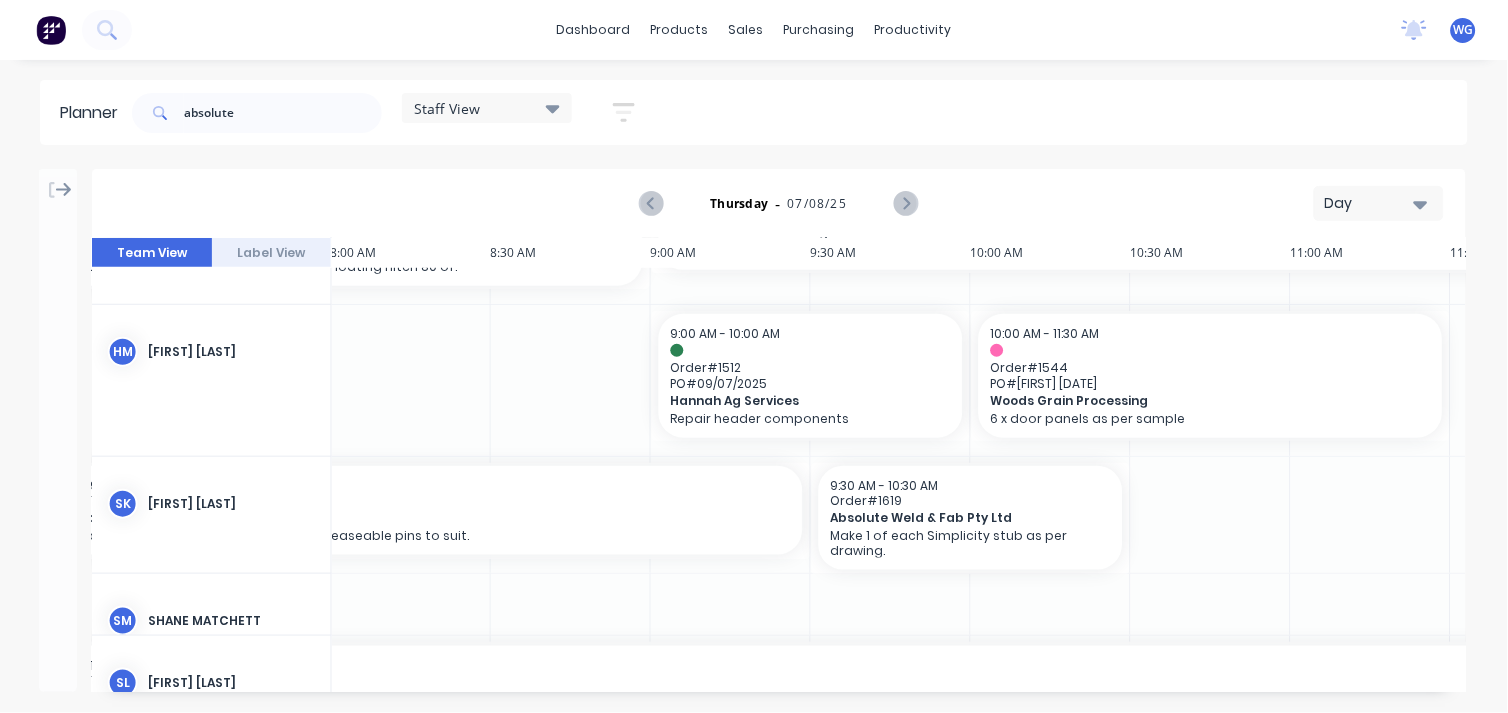 scroll, scrollTop: 361, scrollLeft: 641, axis: both 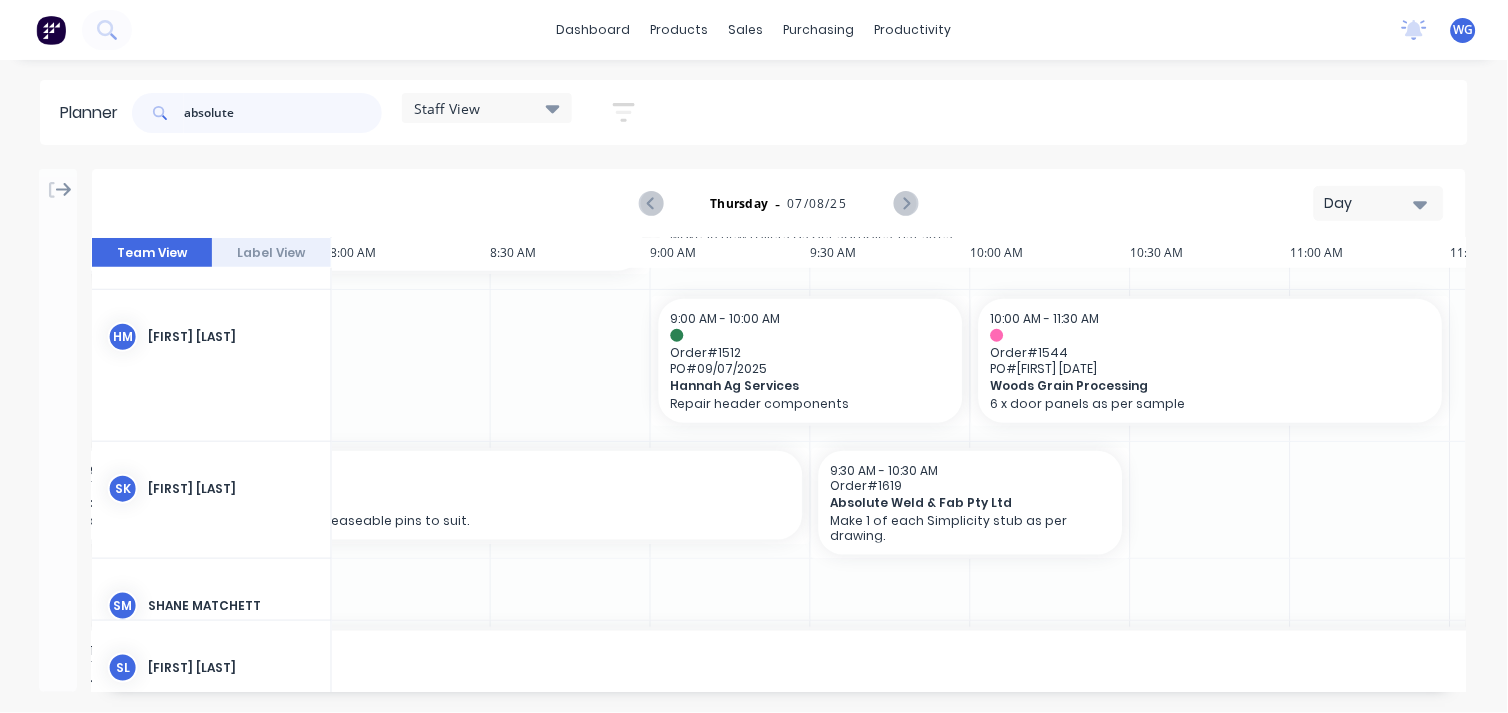 click on "absolute" at bounding box center [283, 113] 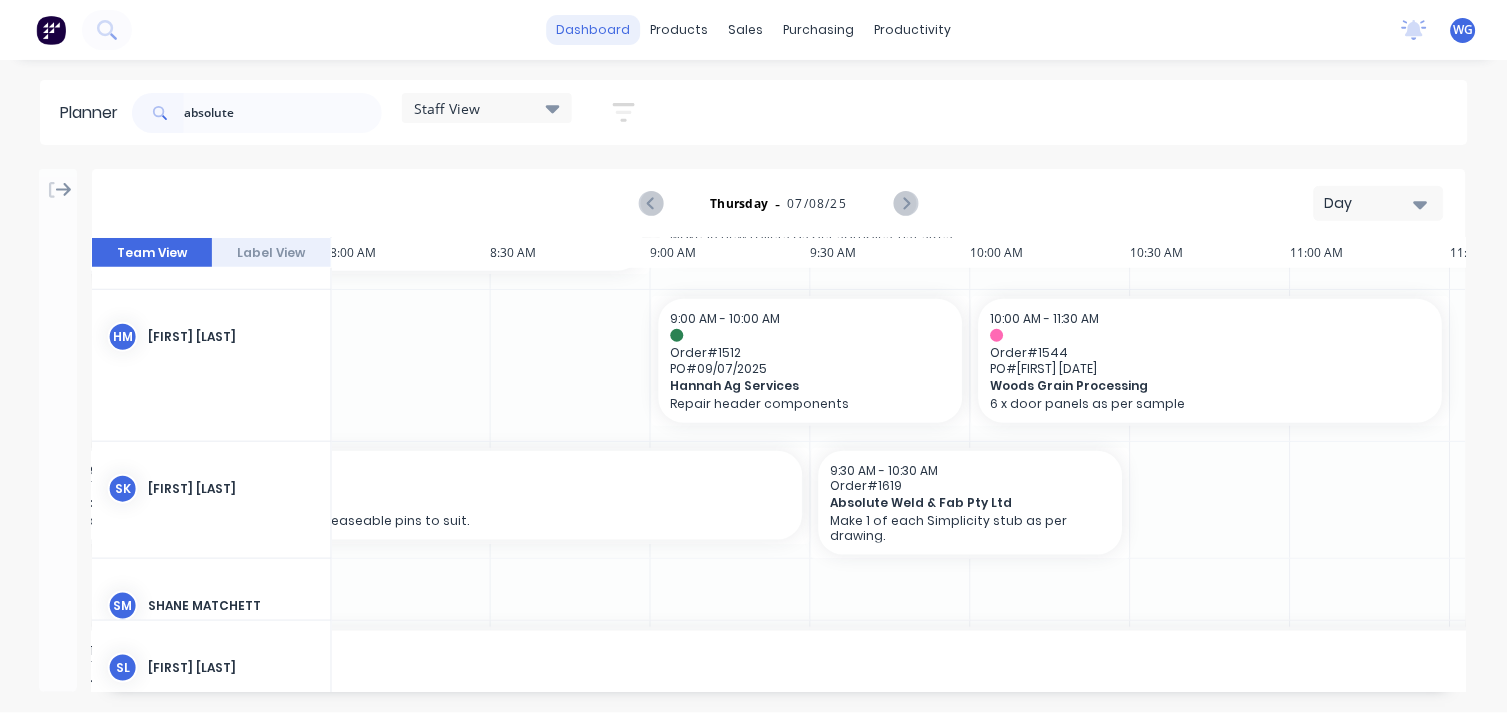 click on "dashboard" at bounding box center (594, 30) 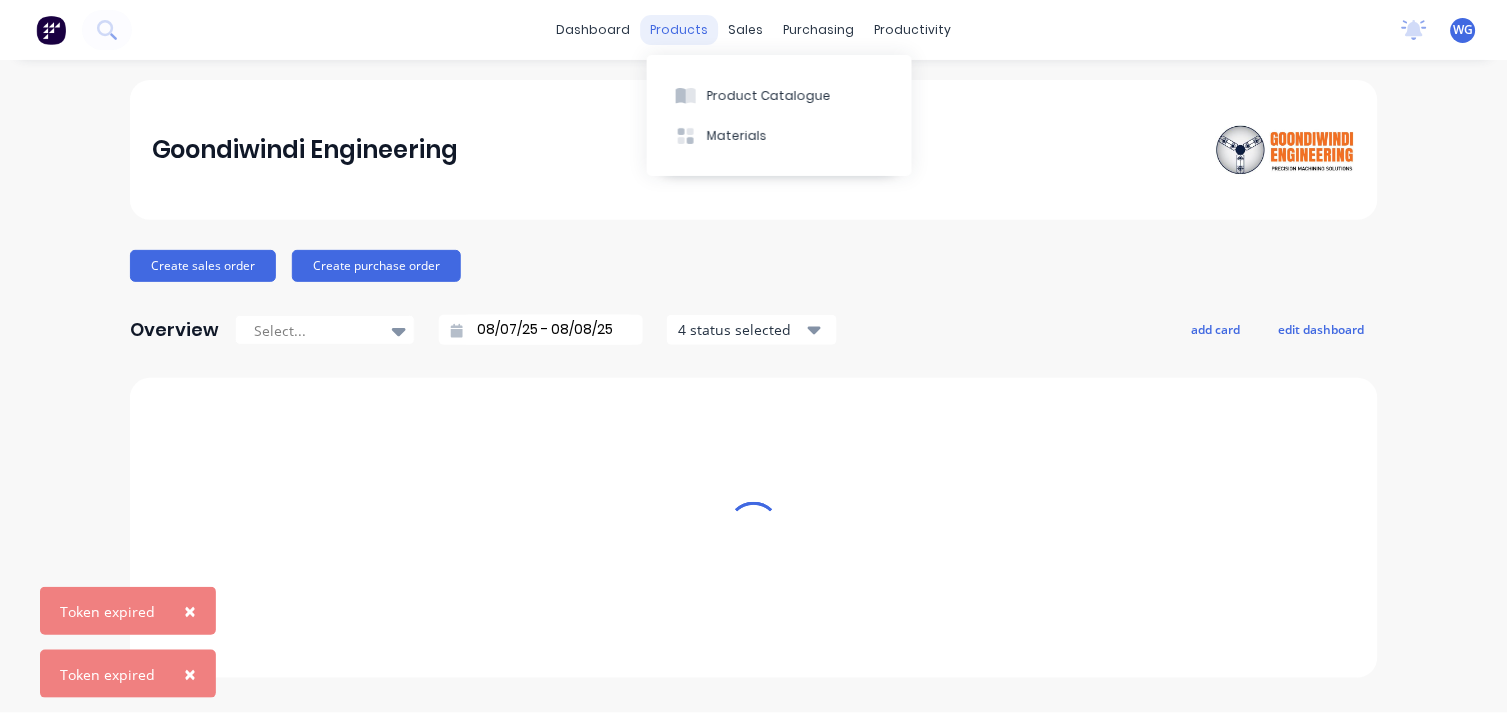 click on "products" at bounding box center [680, 30] 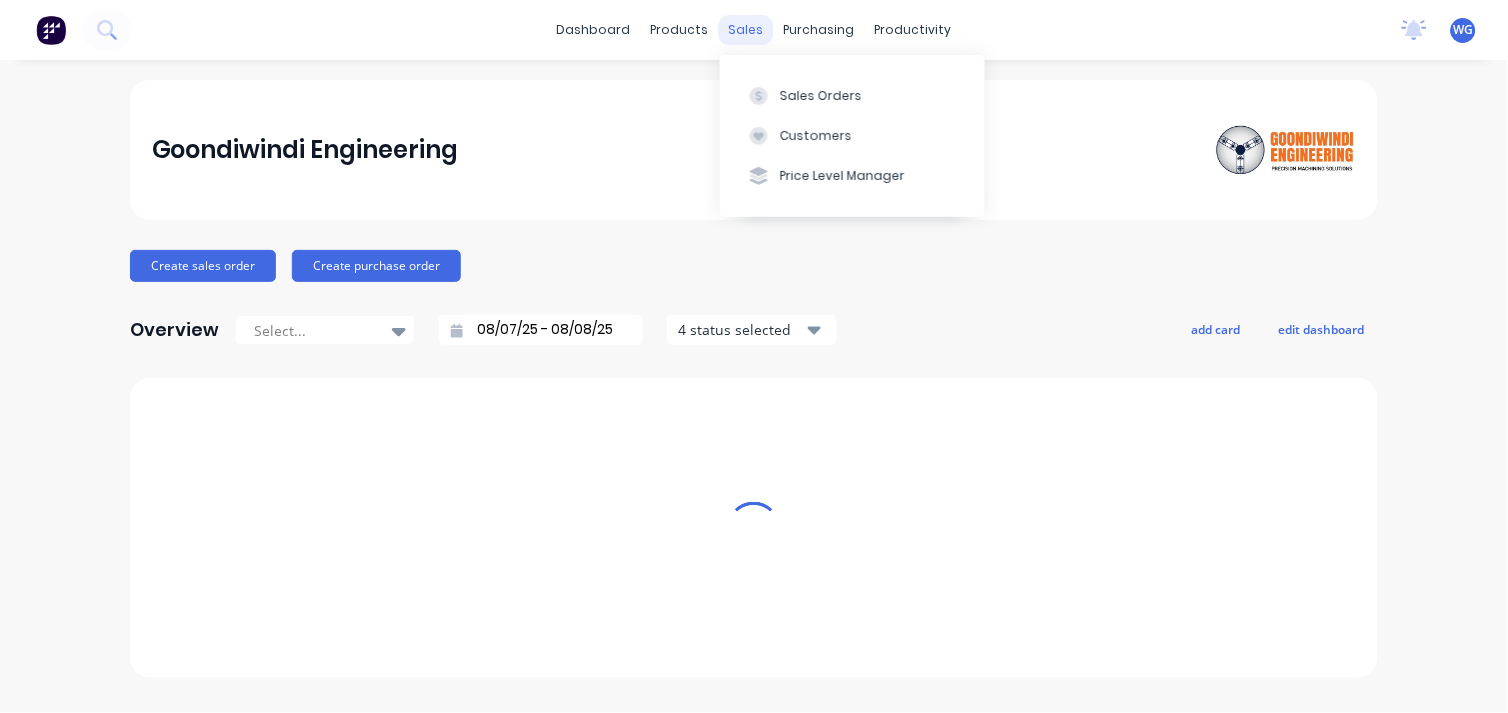 click on "sales" at bounding box center [746, 30] 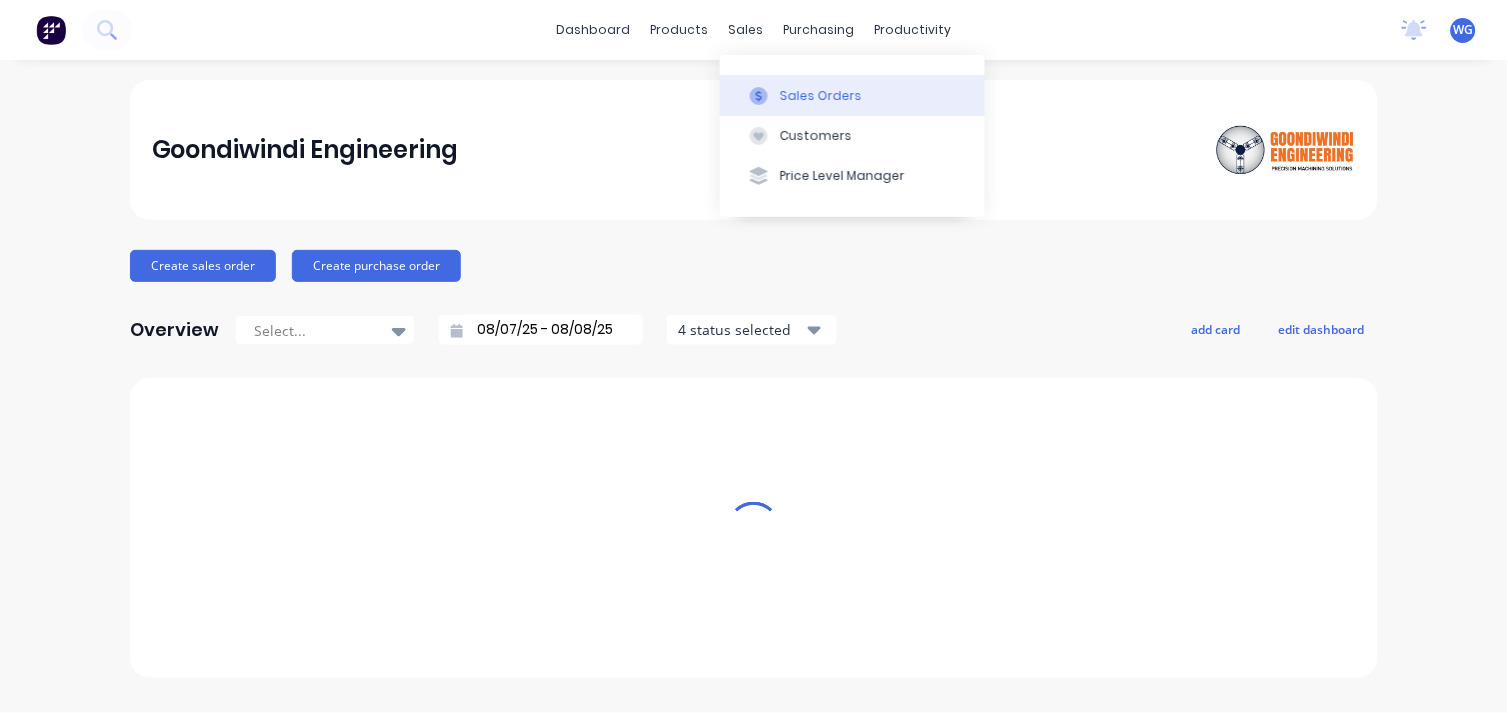 click on "Sales Orders" at bounding box center (821, 96) 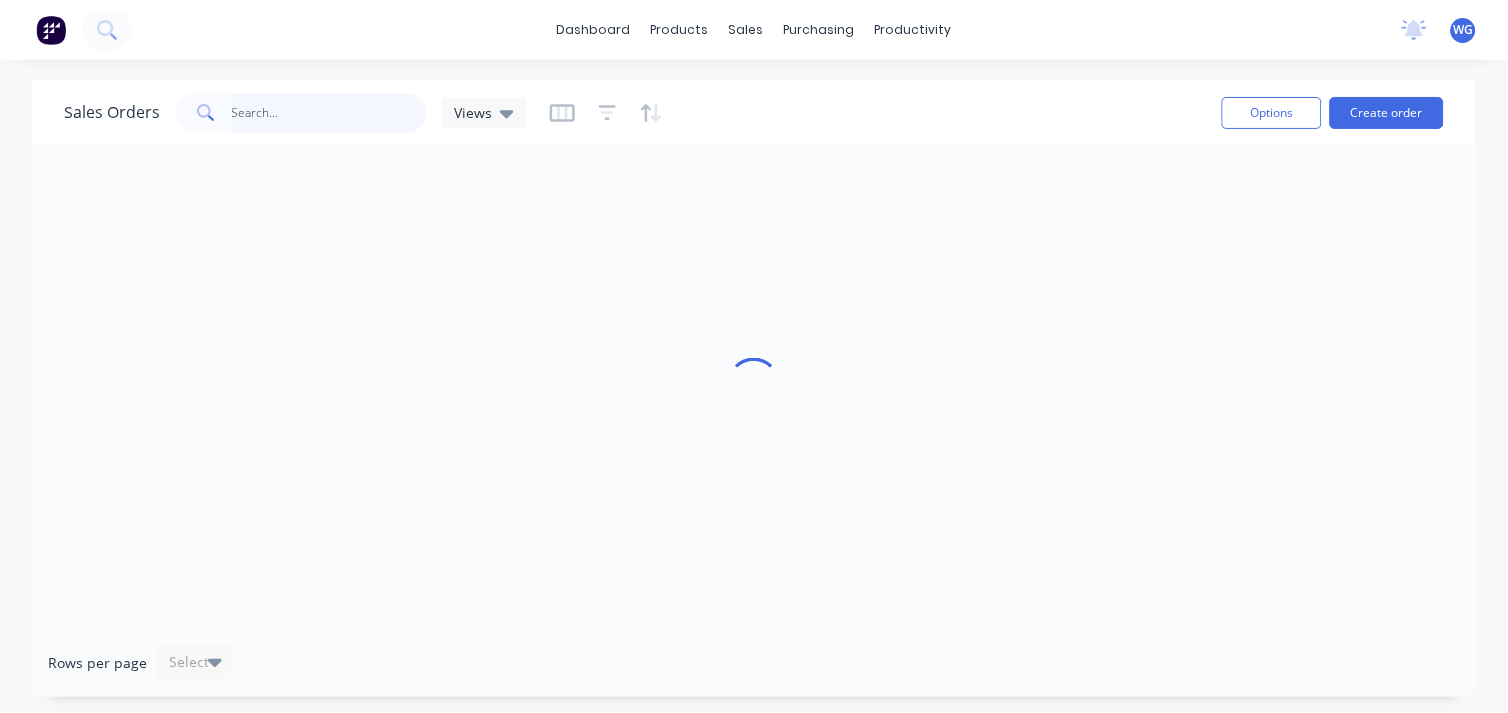 click at bounding box center (329, 113) 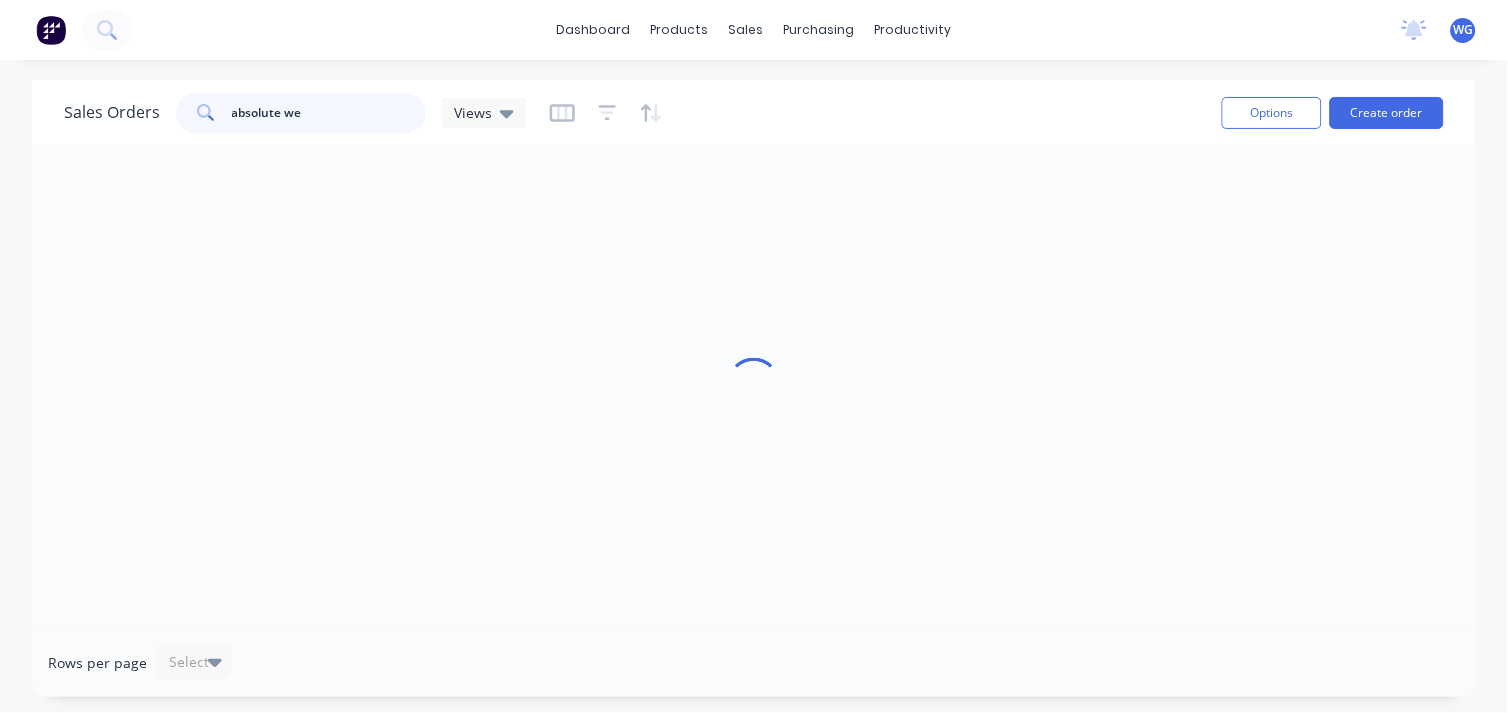 type on "absolute we" 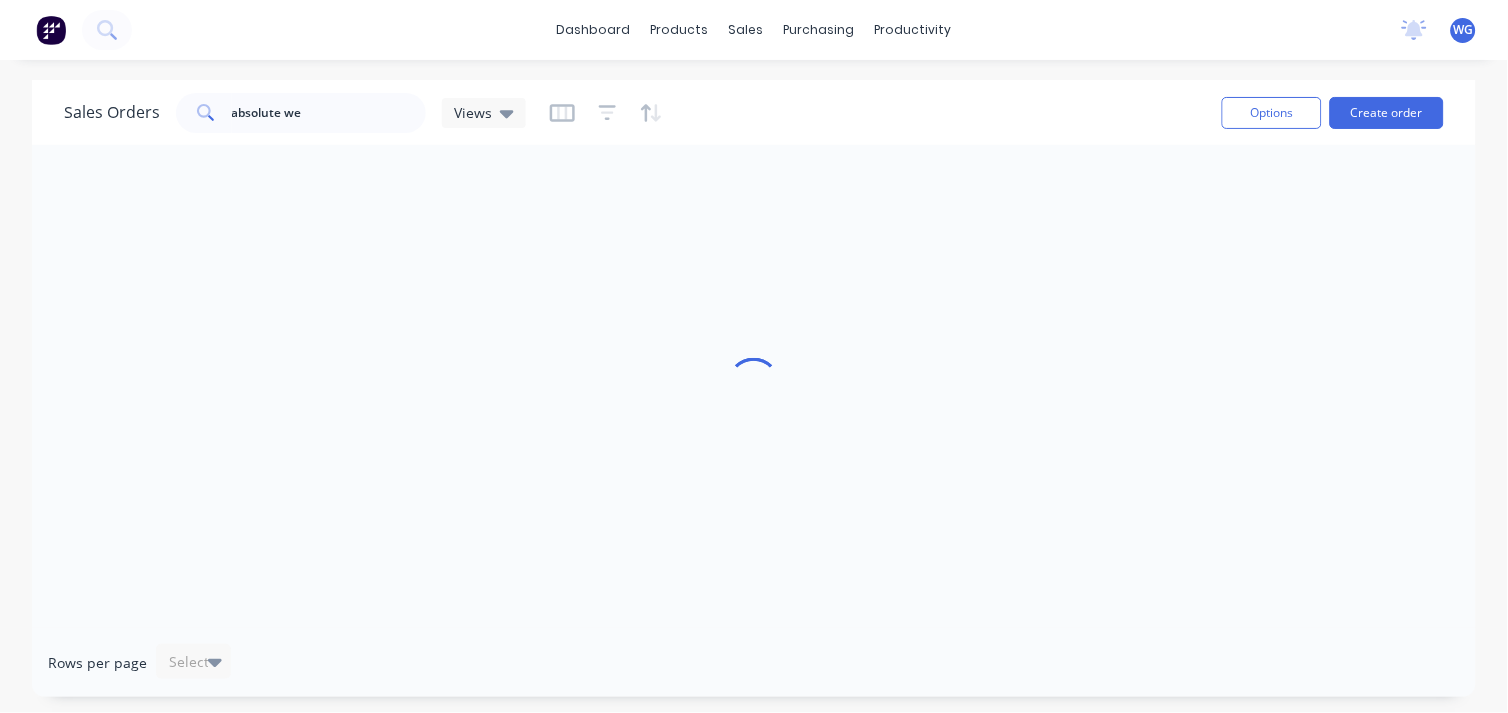 click 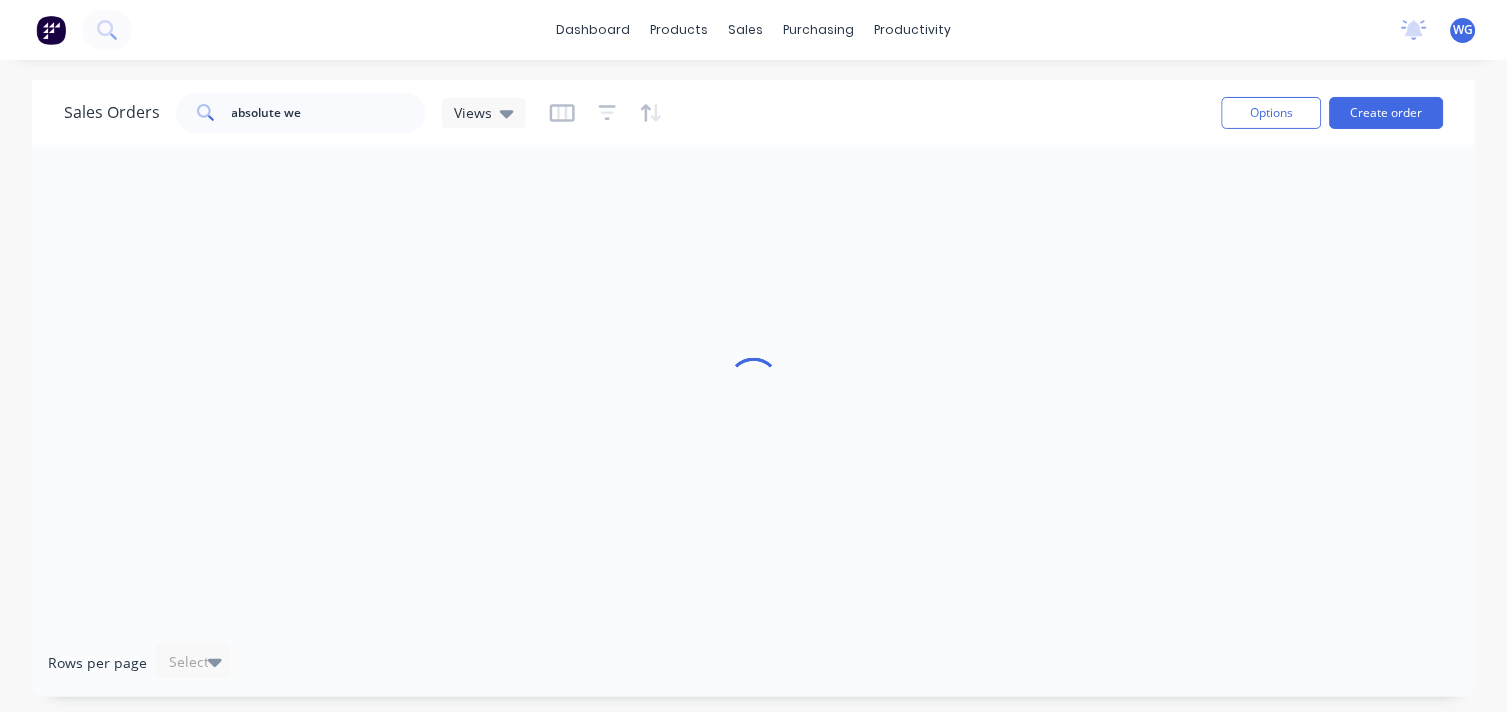 click 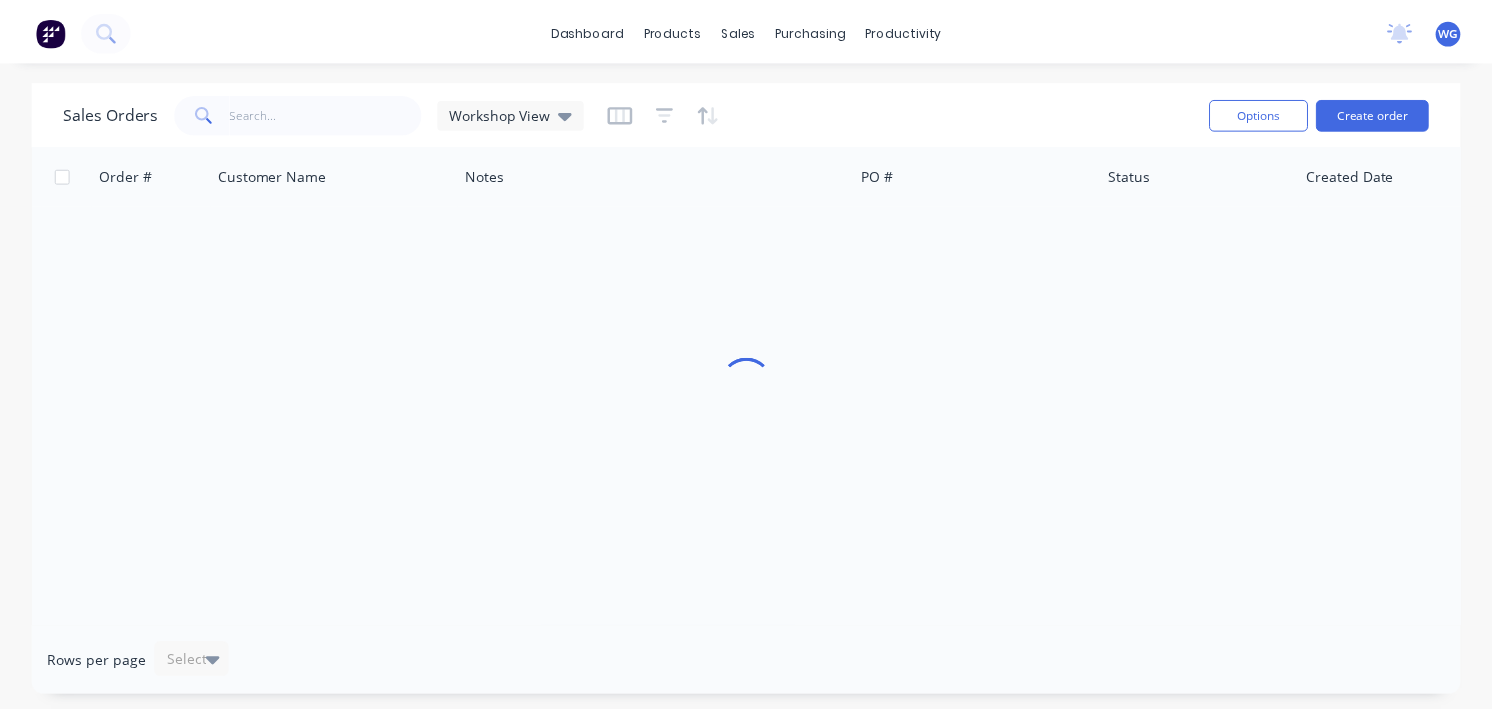 scroll, scrollTop: 0, scrollLeft: 0, axis: both 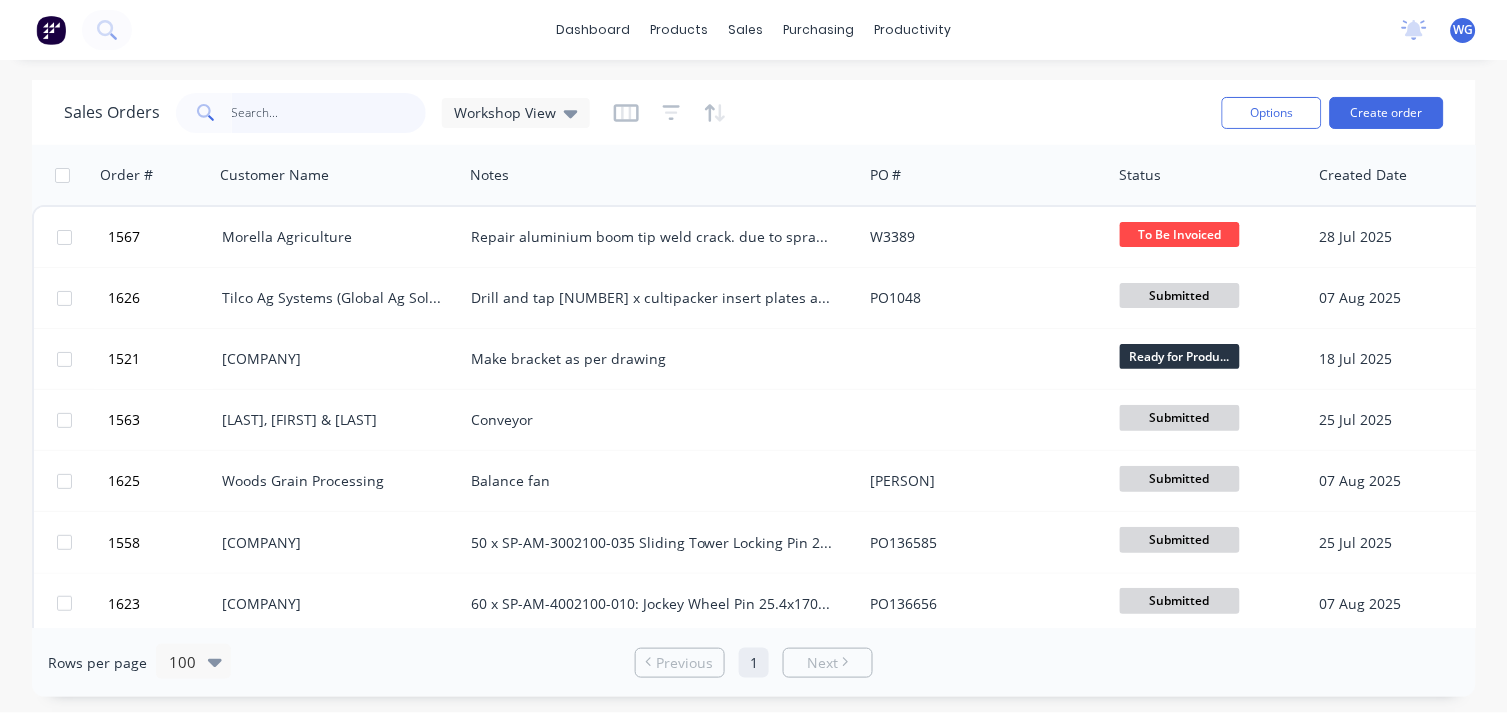 click at bounding box center [329, 113] 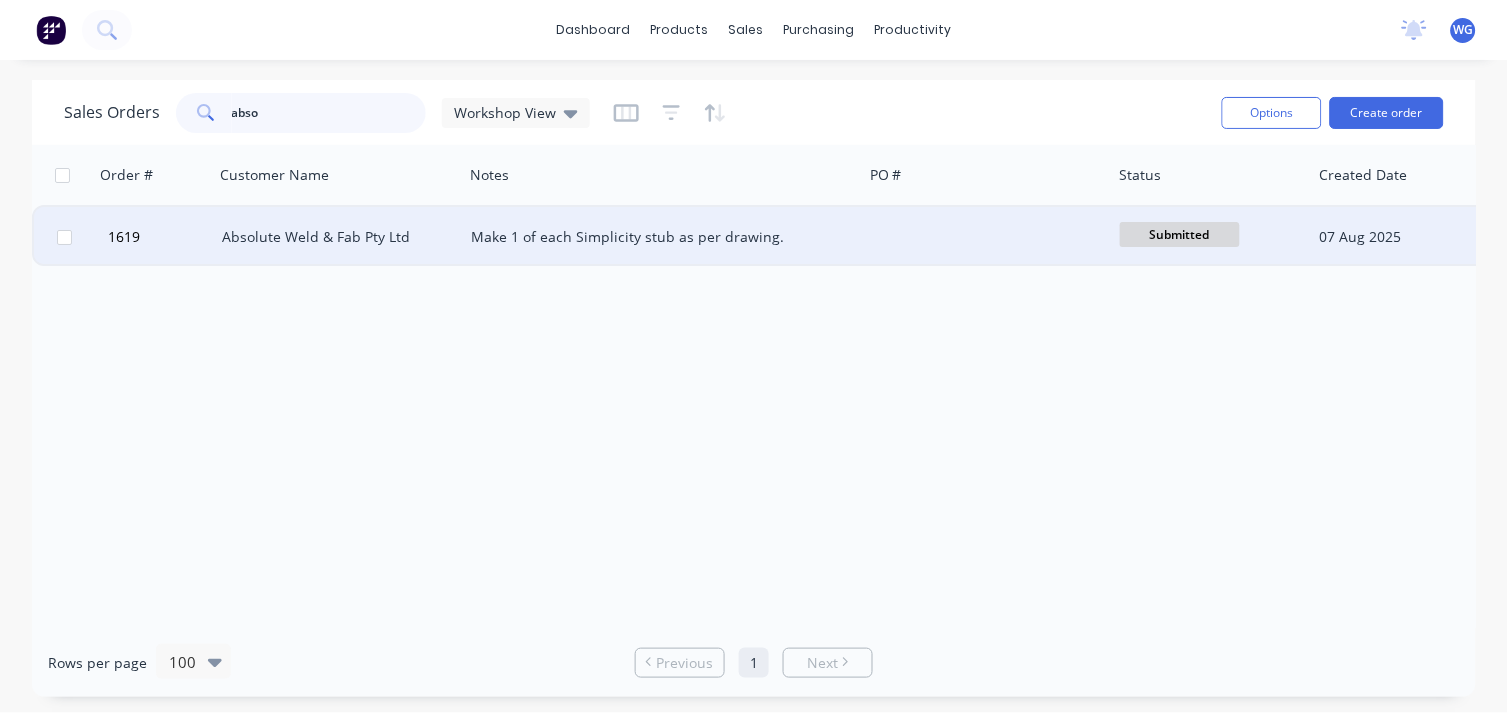type on "abso" 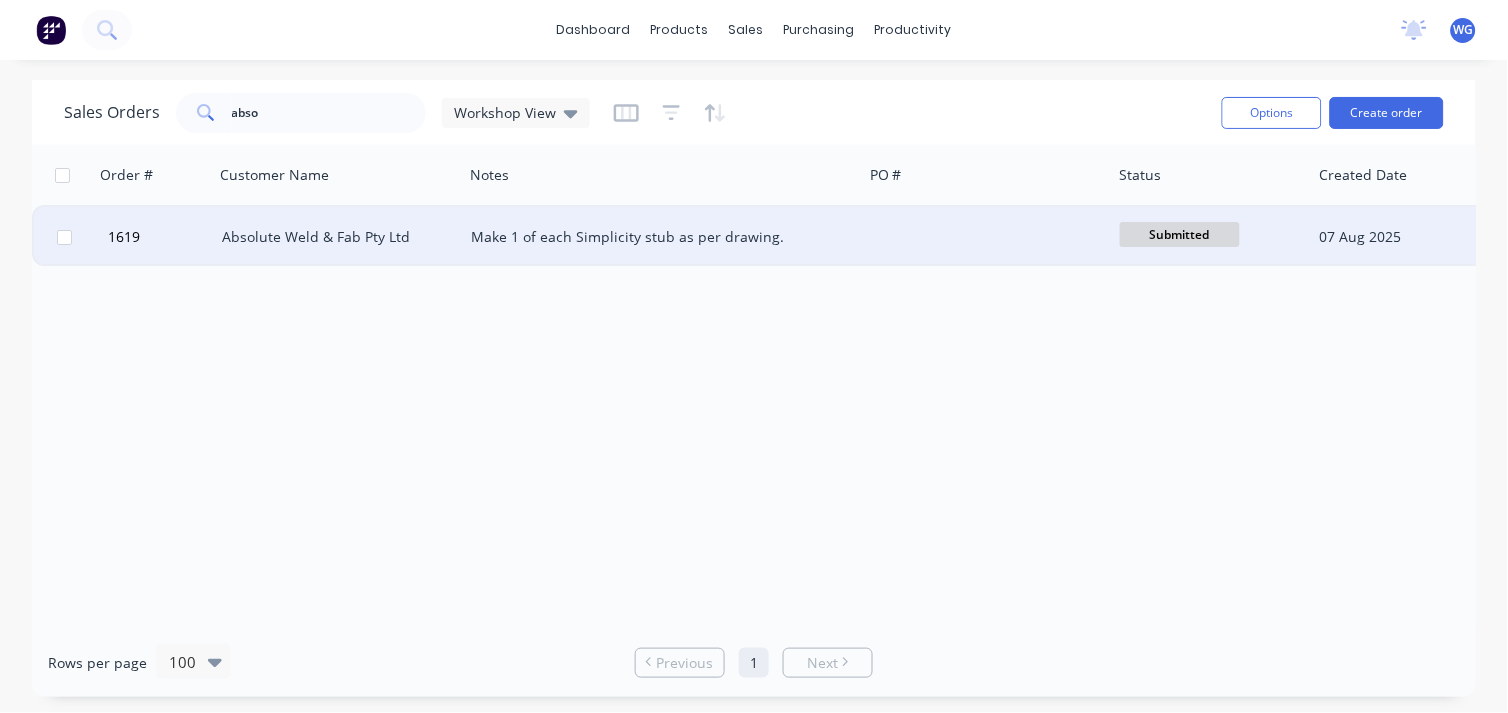 click on "Absolute Weld & Fab Pty Ltd" at bounding box center (333, 237) 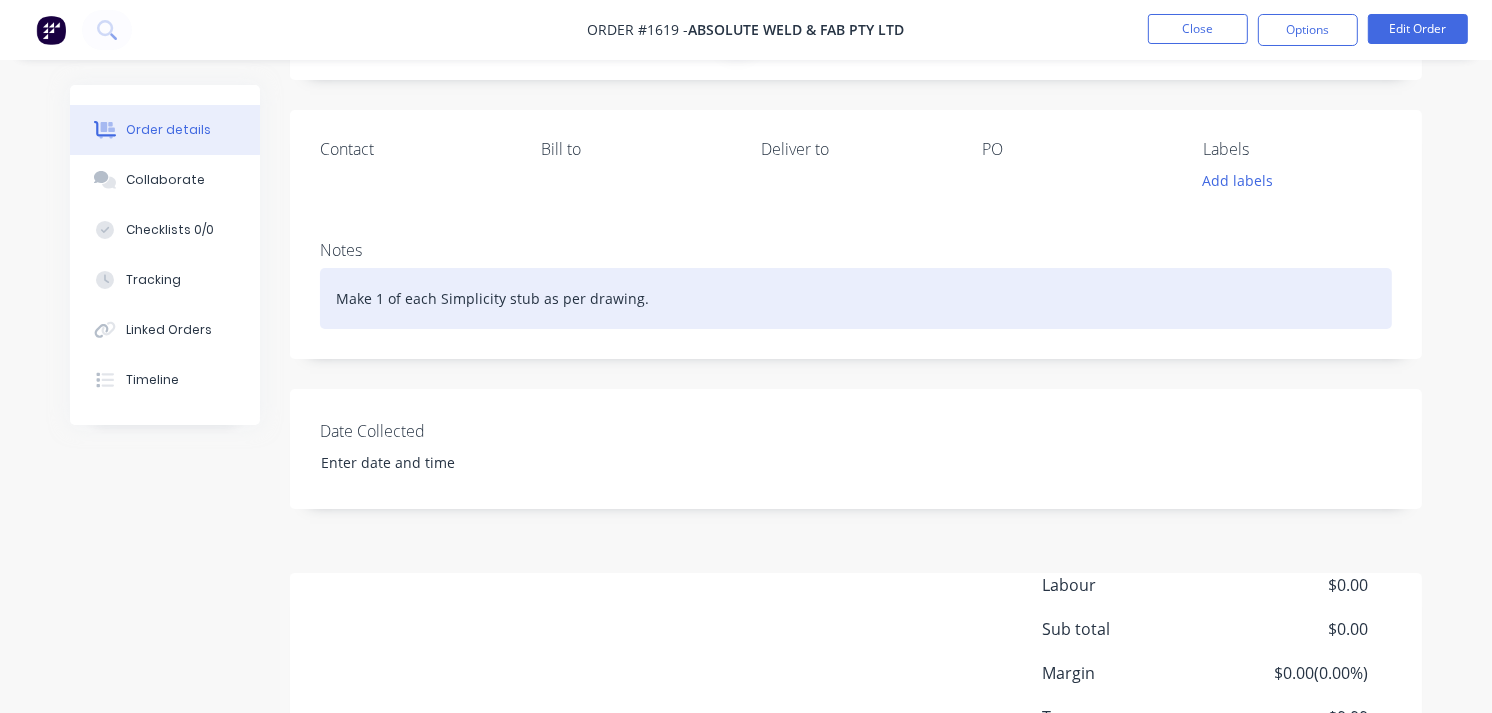 scroll, scrollTop: 0, scrollLeft: 0, axis: both 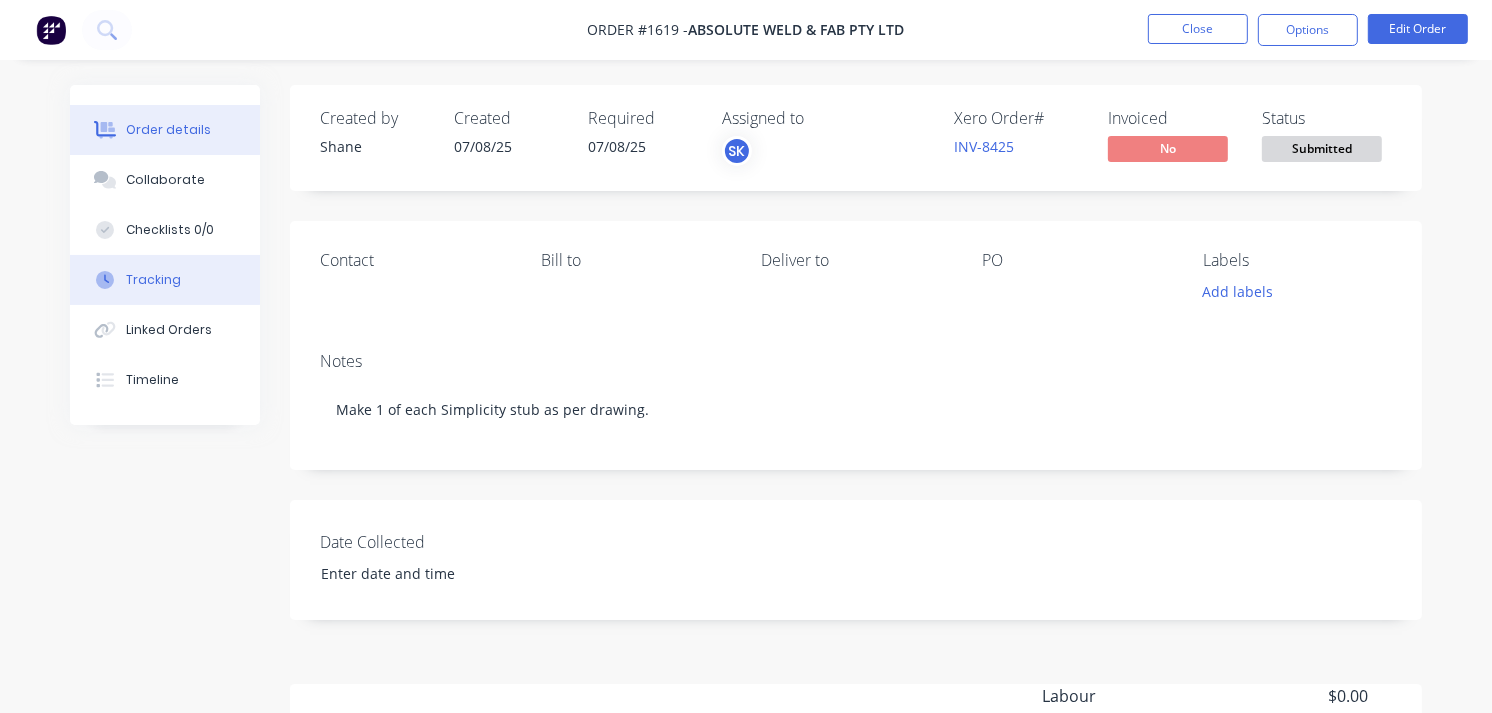 click on "Tracking" at bounding box center (153, 280) 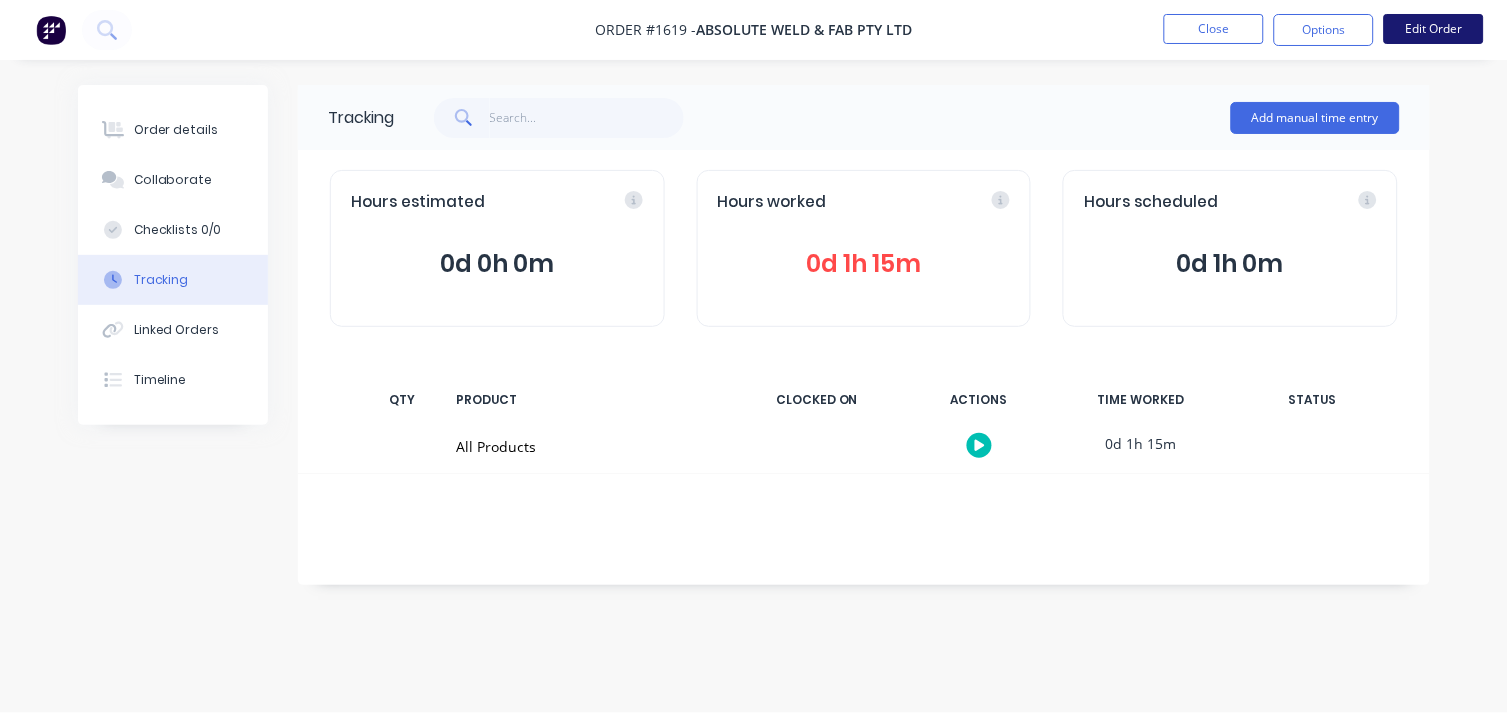 click on "Edit Order" at bounding box center [1434, 29] 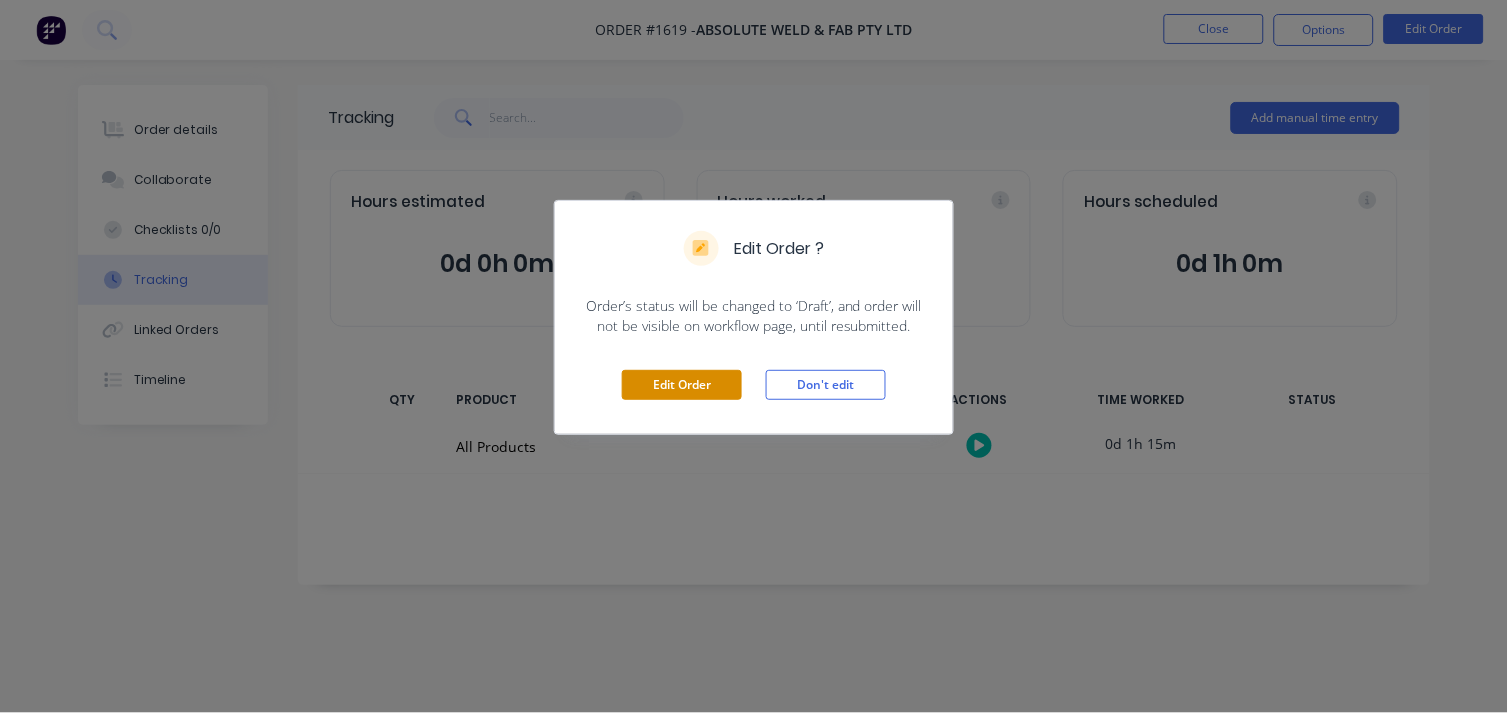 click on "Edit Order" at bounding box center [682, 385] 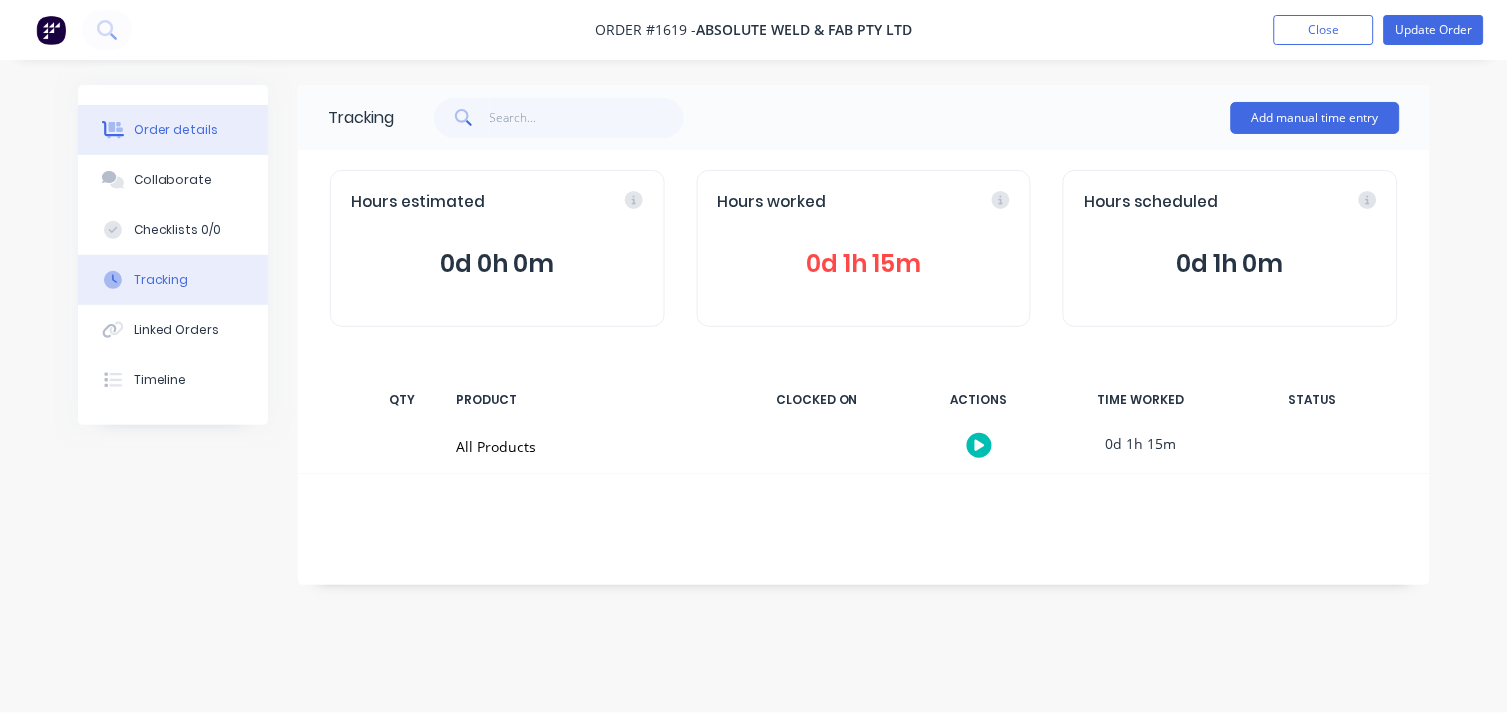 click on "Order details" at bounding box center [176, 130] 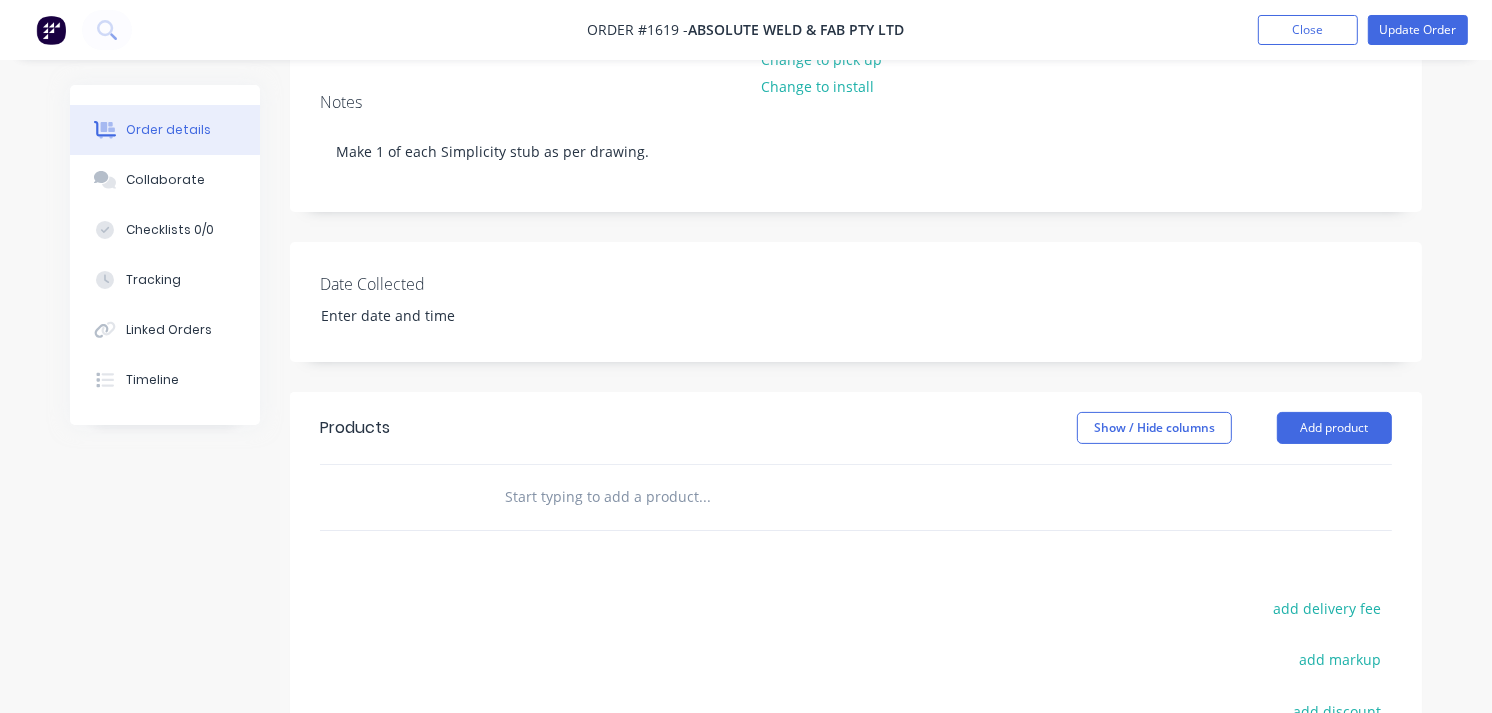 scroll, scrollTop: 333, scrollLeft: 0, axis: vertical 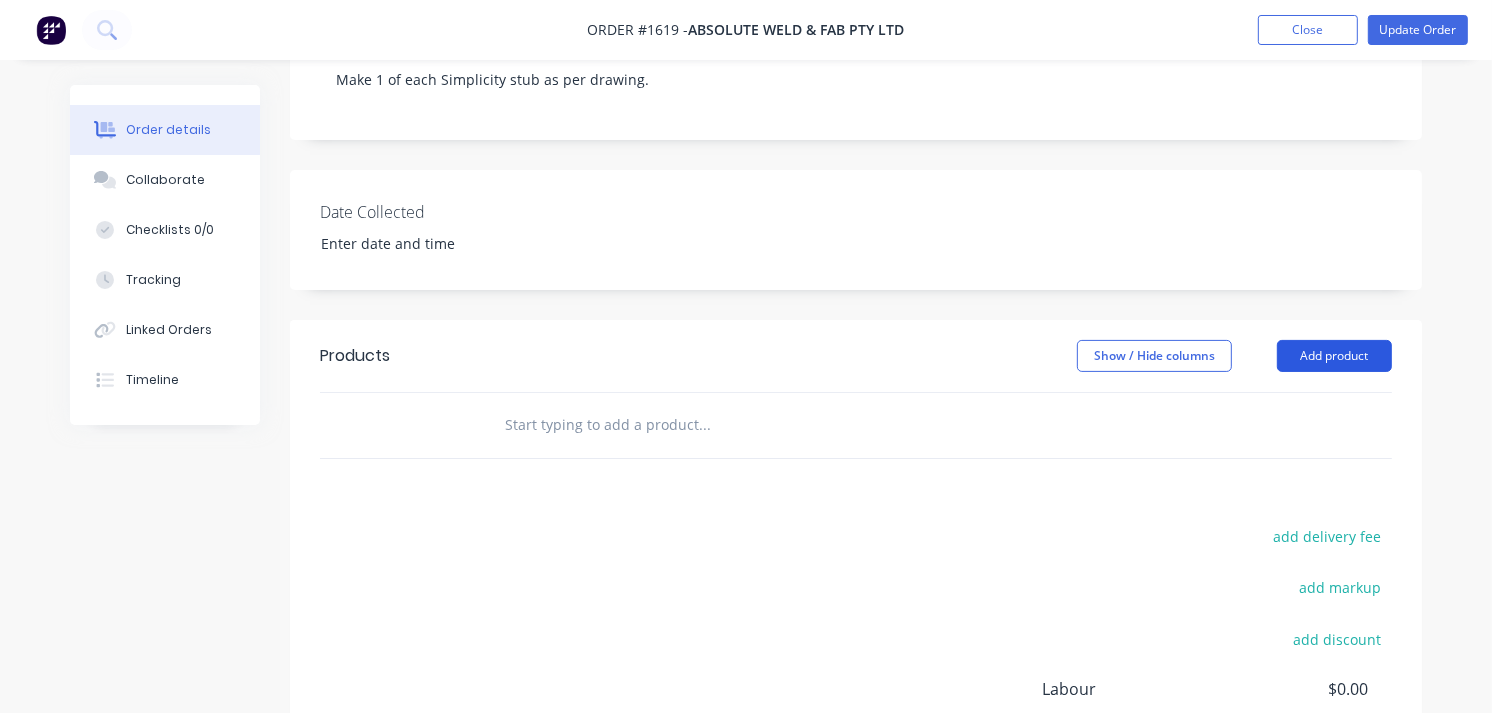 click on "Add product" at bounding box center (1334, 356) 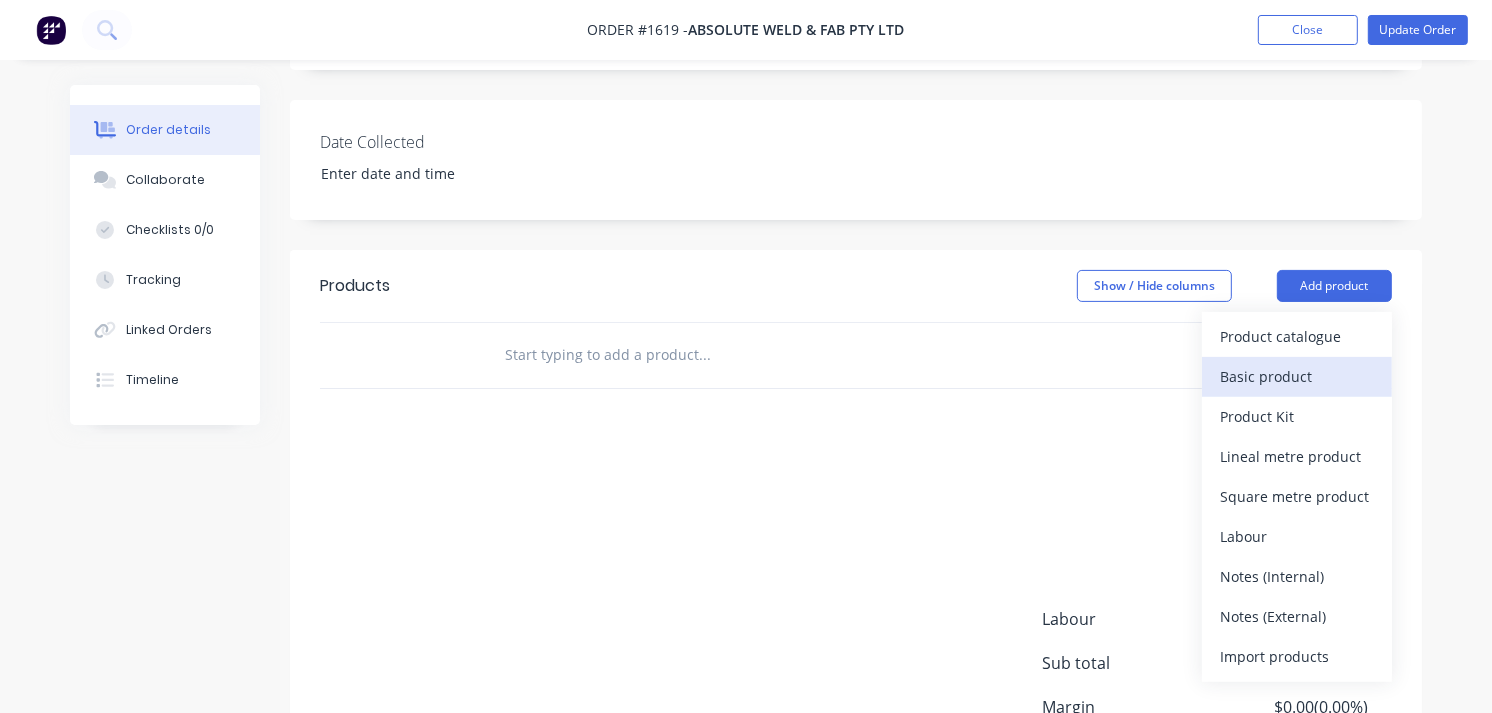 scroll, scrollTop: 333, scrollLeft: 0, axis: vertical 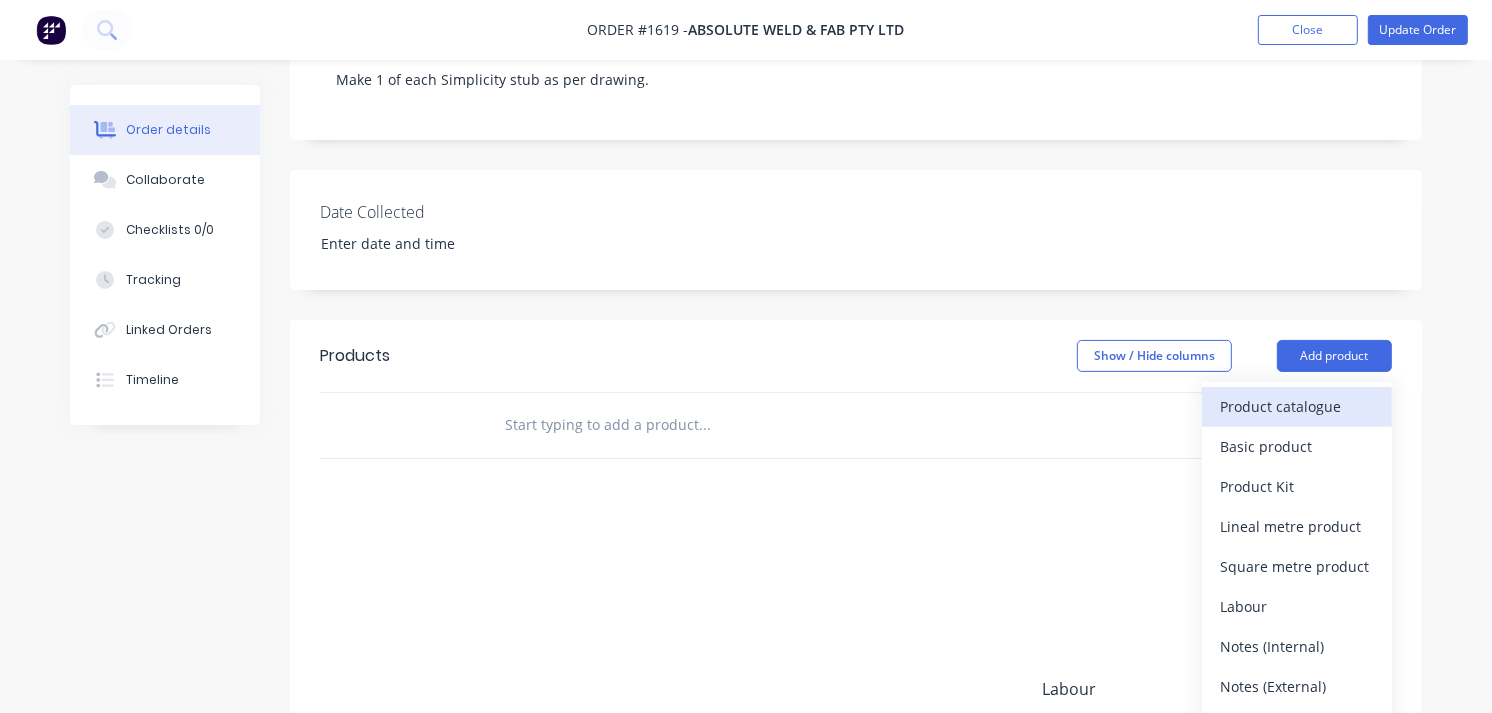click on "Product catalogue" at bounding box center [1297, 406] 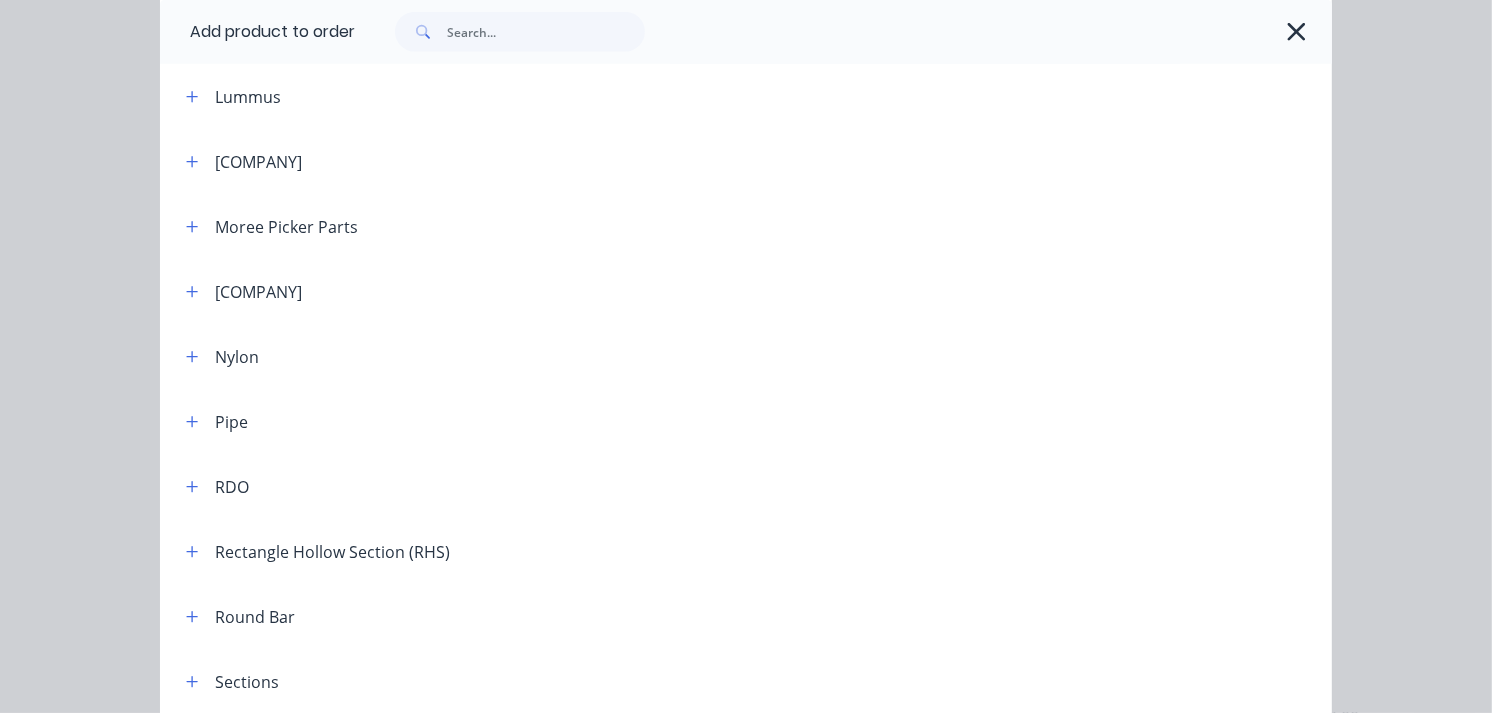 scroll, scrollTop: 1888, scrollLeft: 0, axis: vertical 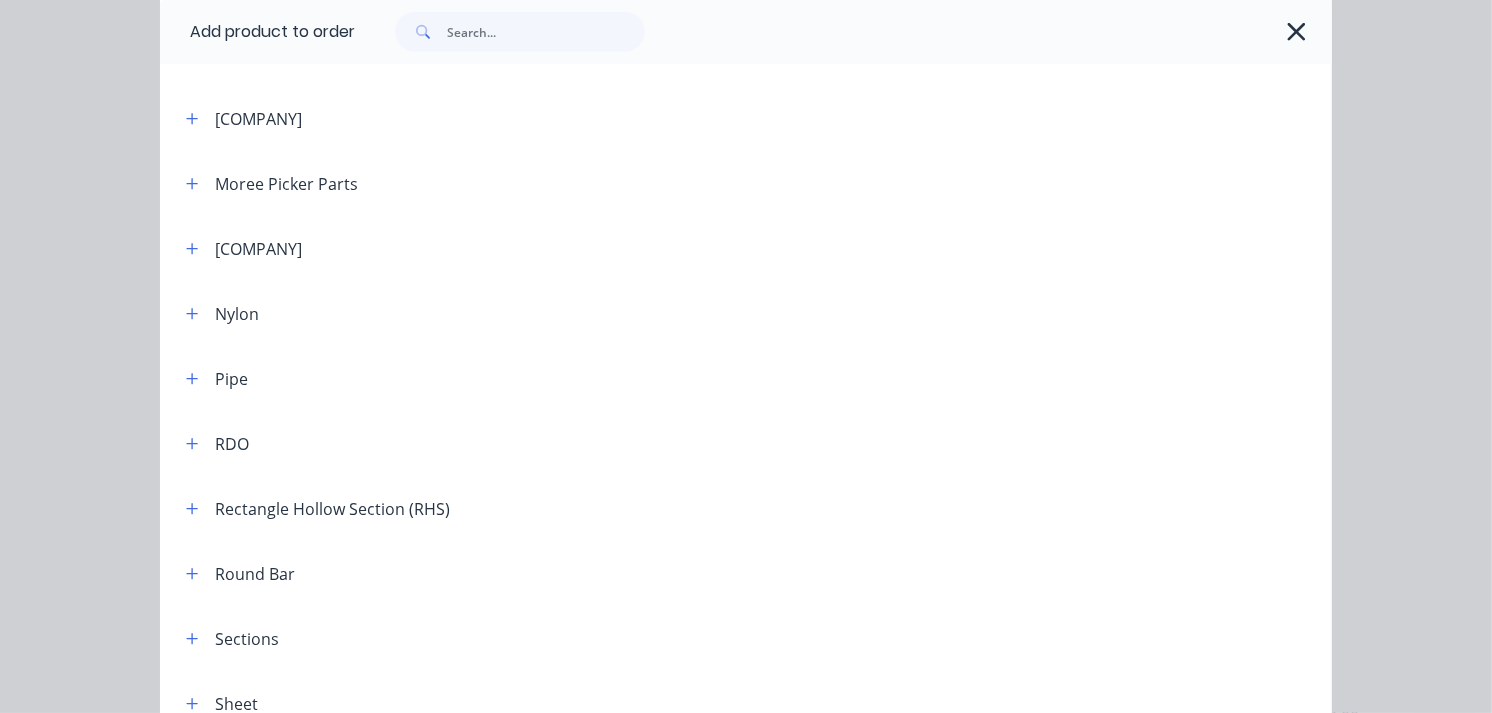 click on "Round Bar" at bounding box center (255, 574) 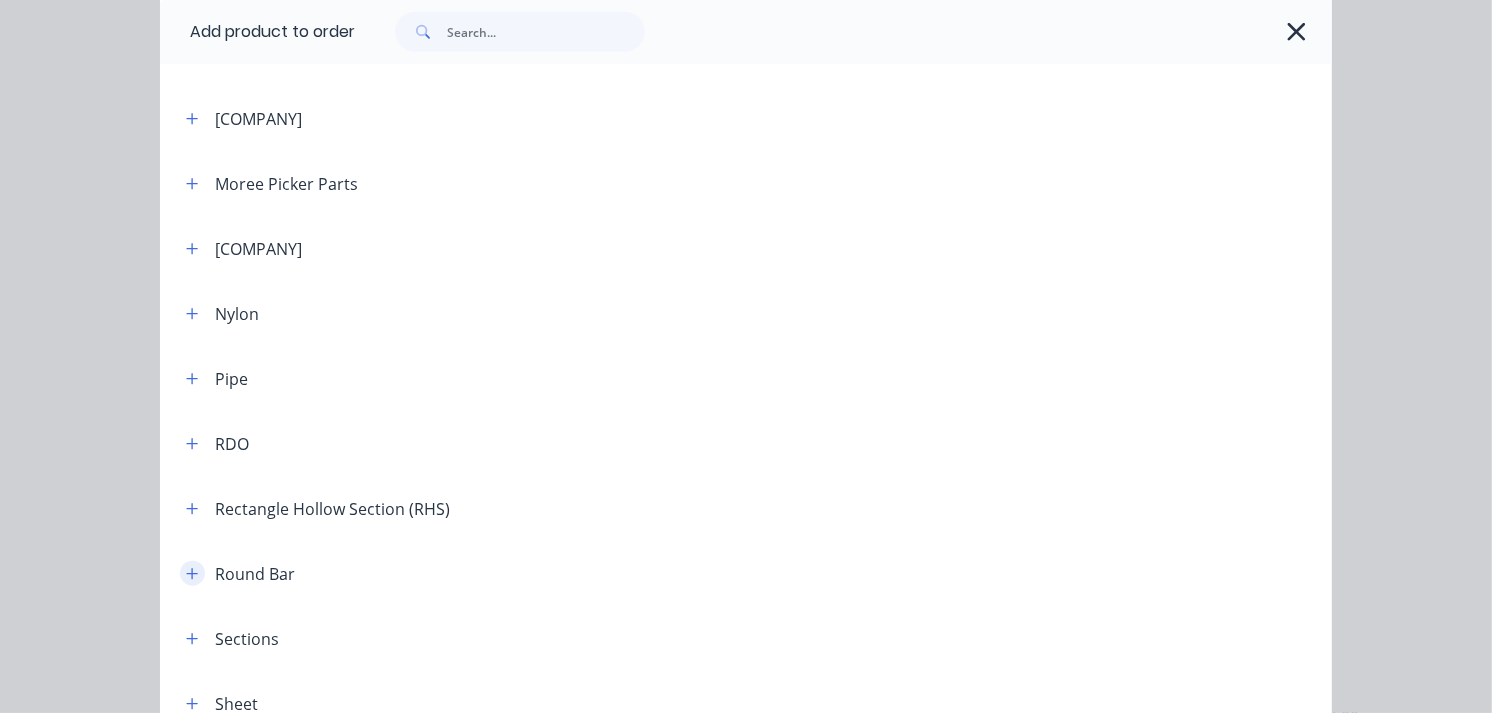 click 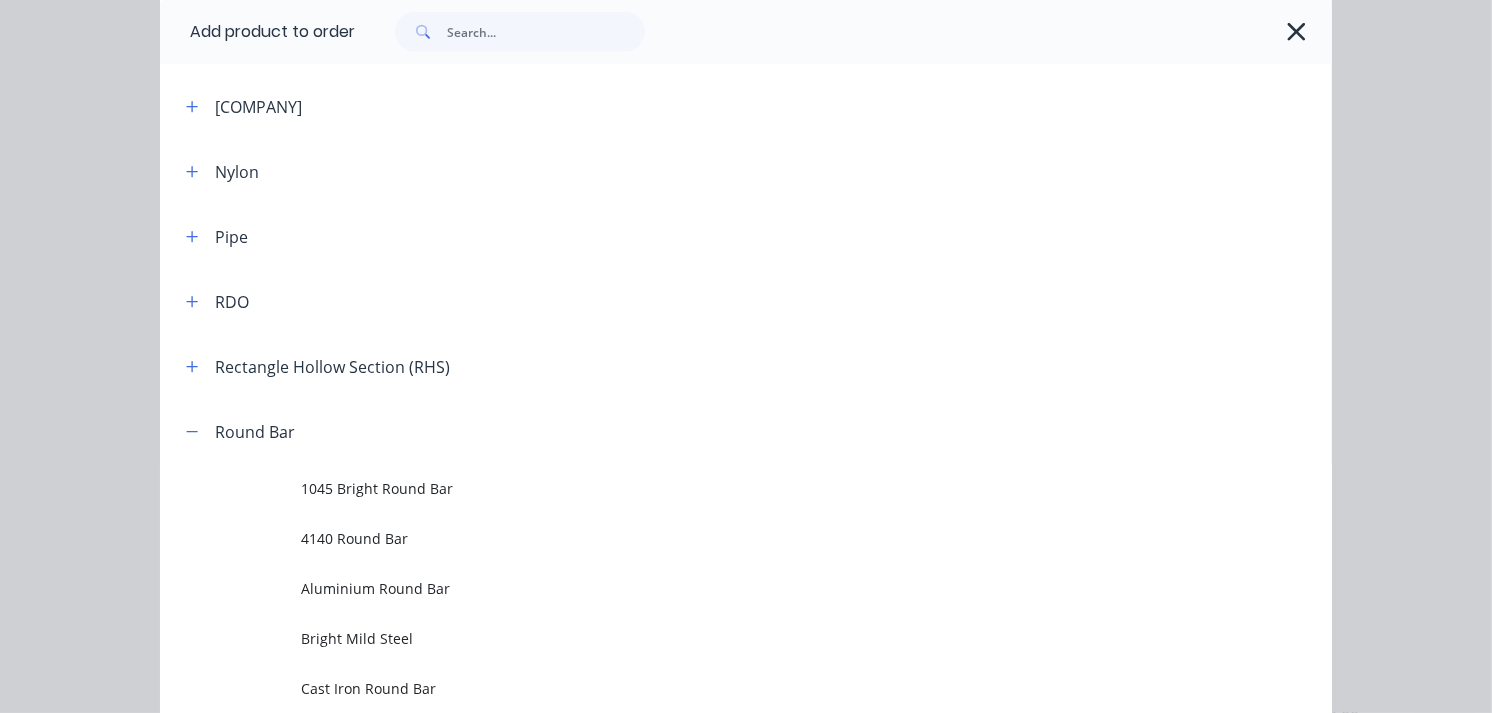scroll, scrollTop: 2111, scrollLeft: 0, axis: vertical 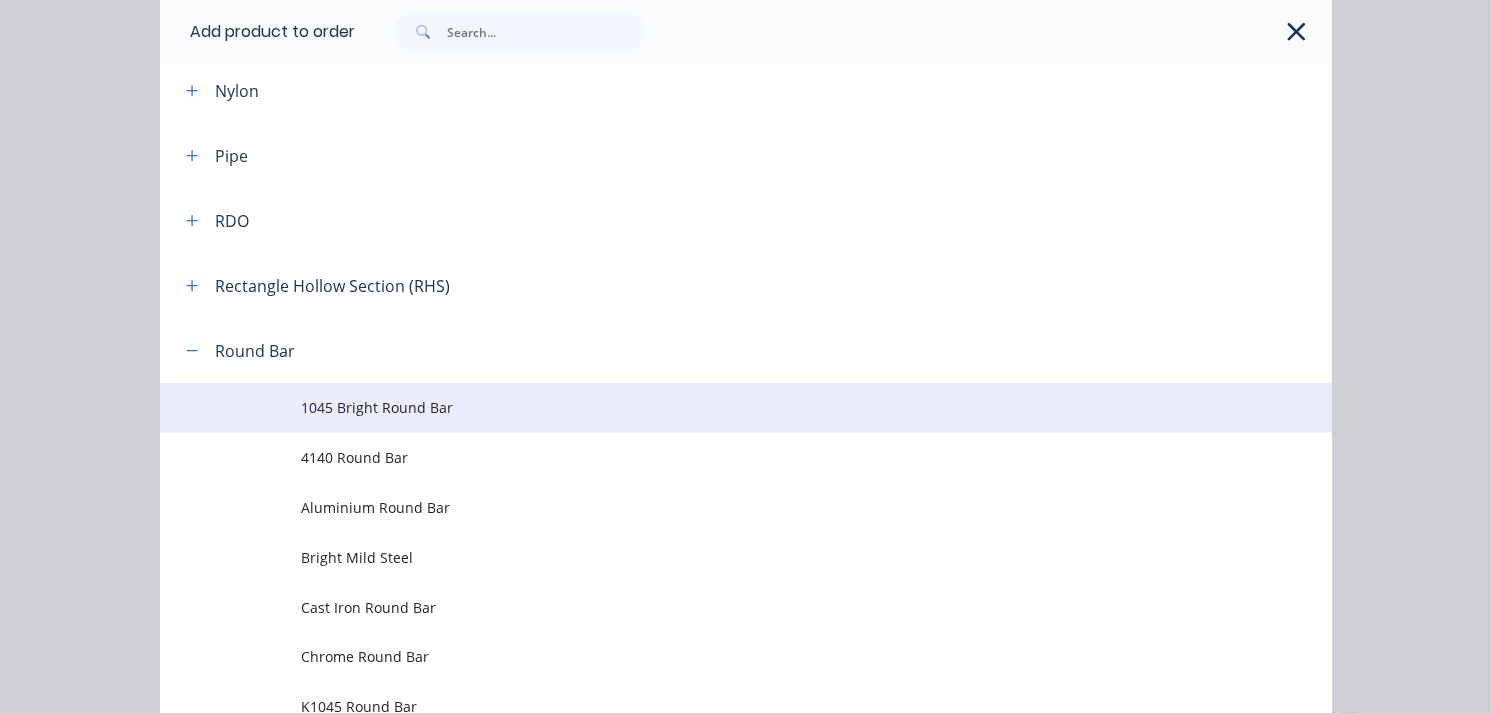 click on "1045 Bright Round Bar" at bounding box center [713, 407] 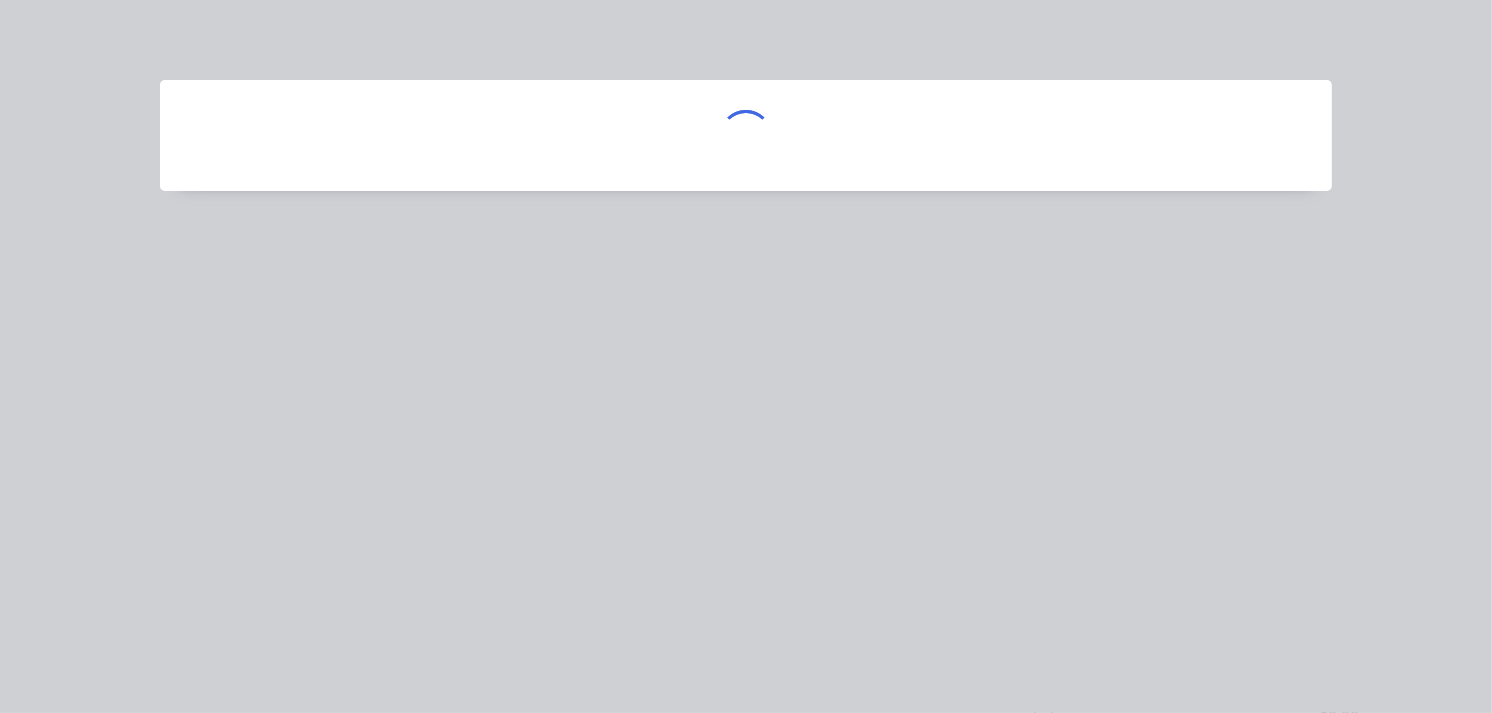 scroll, scrollTop: 0, scrollLeft: 0, axis: both 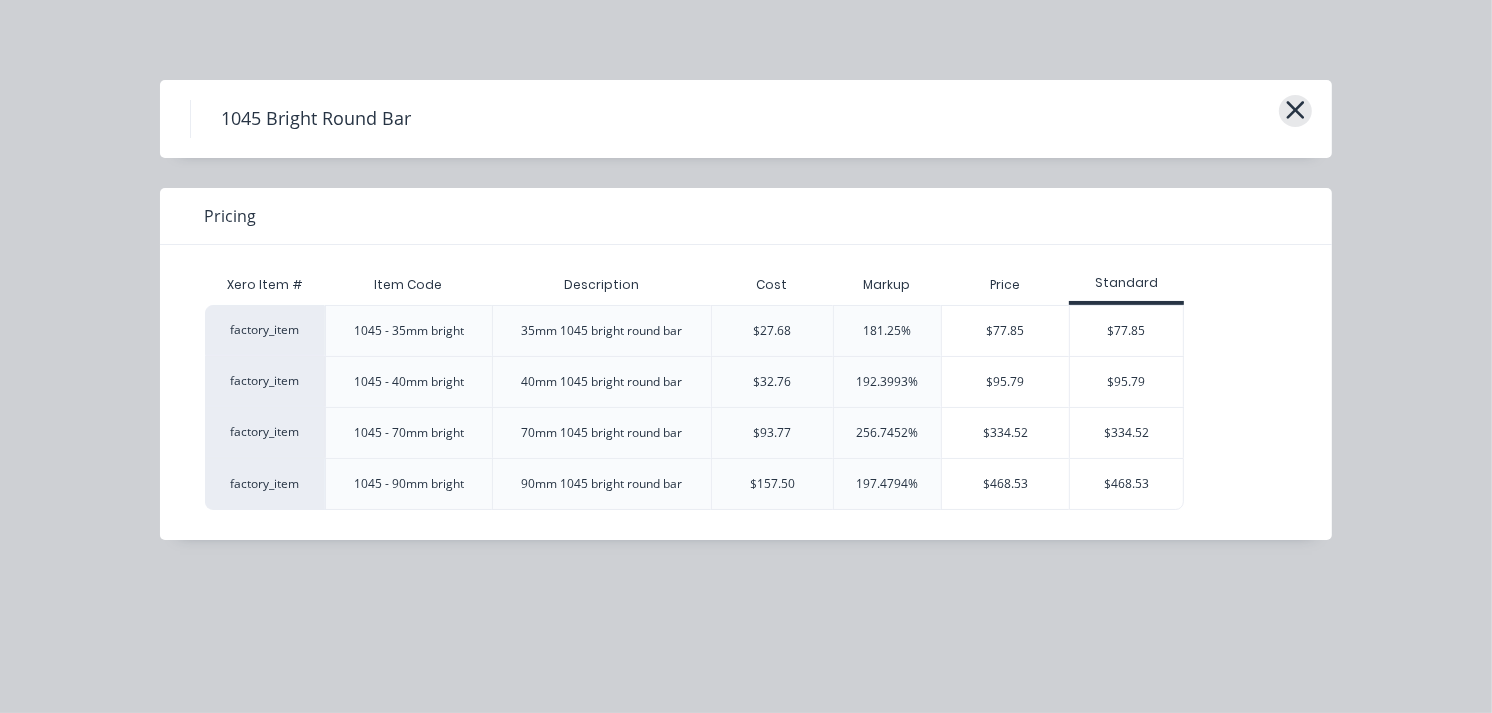 click at bounding box center [1295, 111] 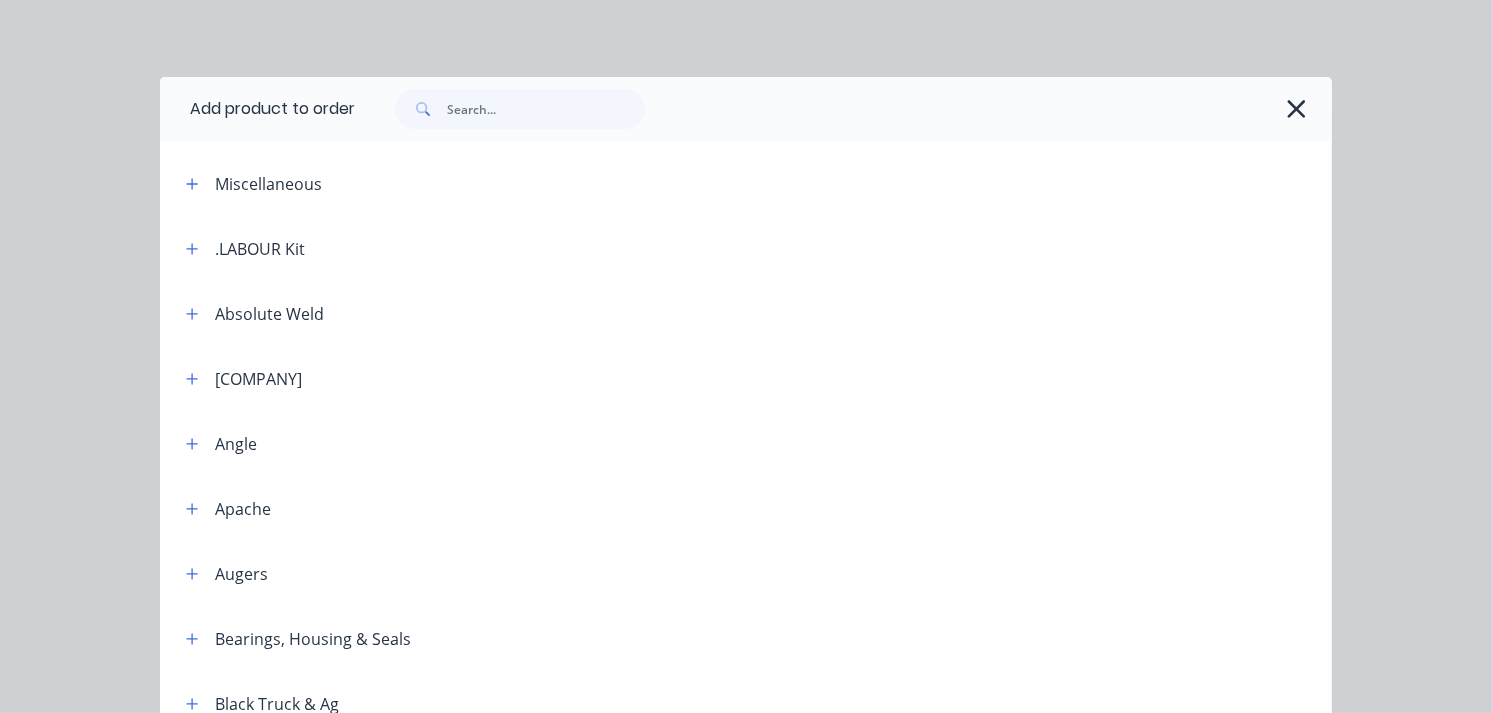 scroll, scrollTop: 0, scrollLeft: 0, axis: both 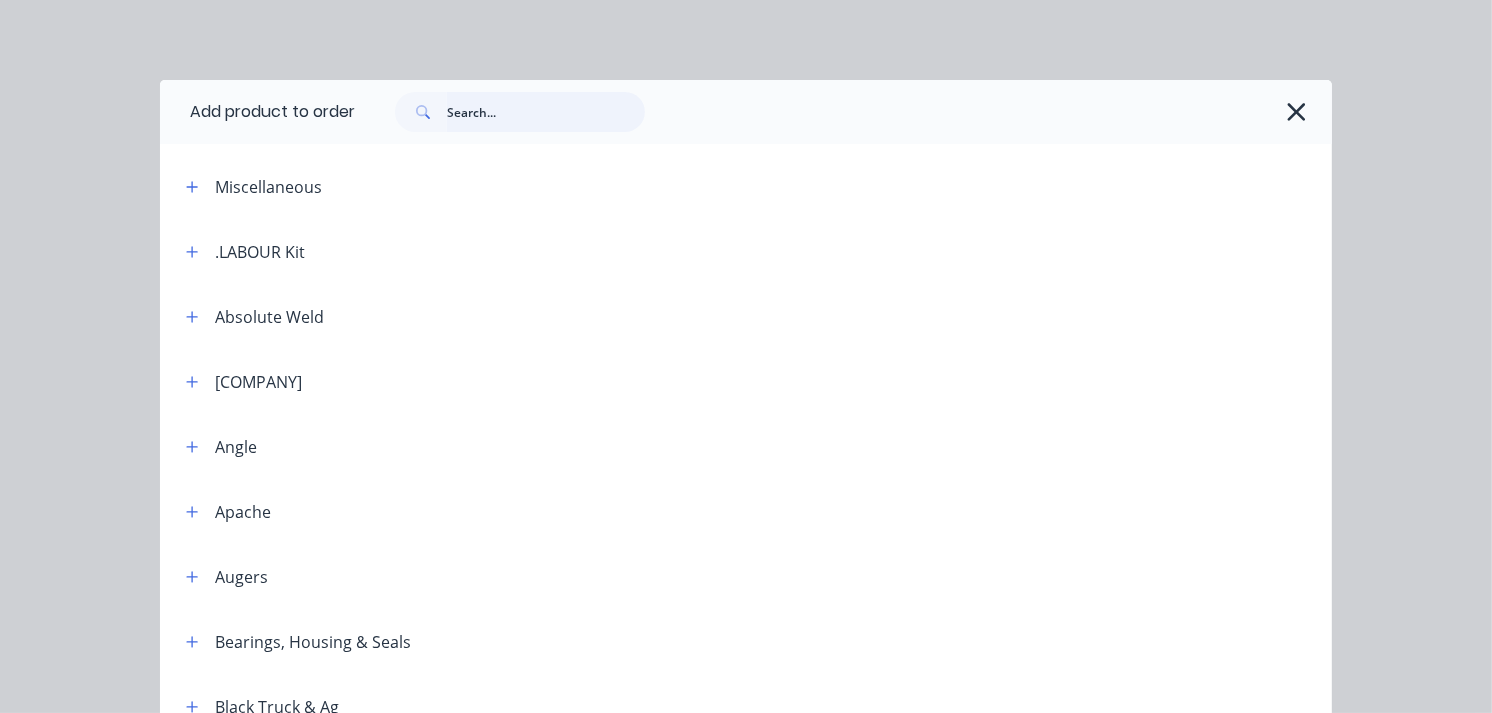 click at bounding box center (546, 112) 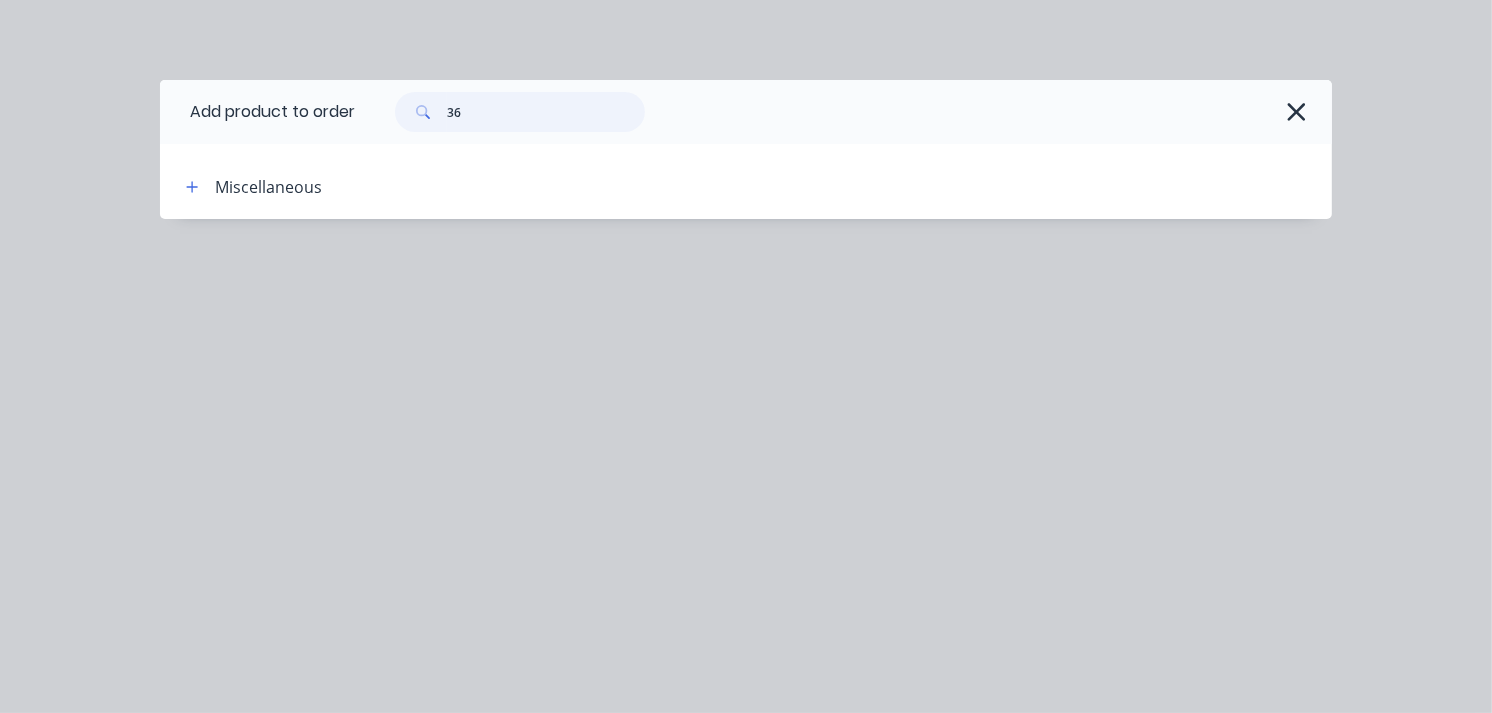 type on "3" 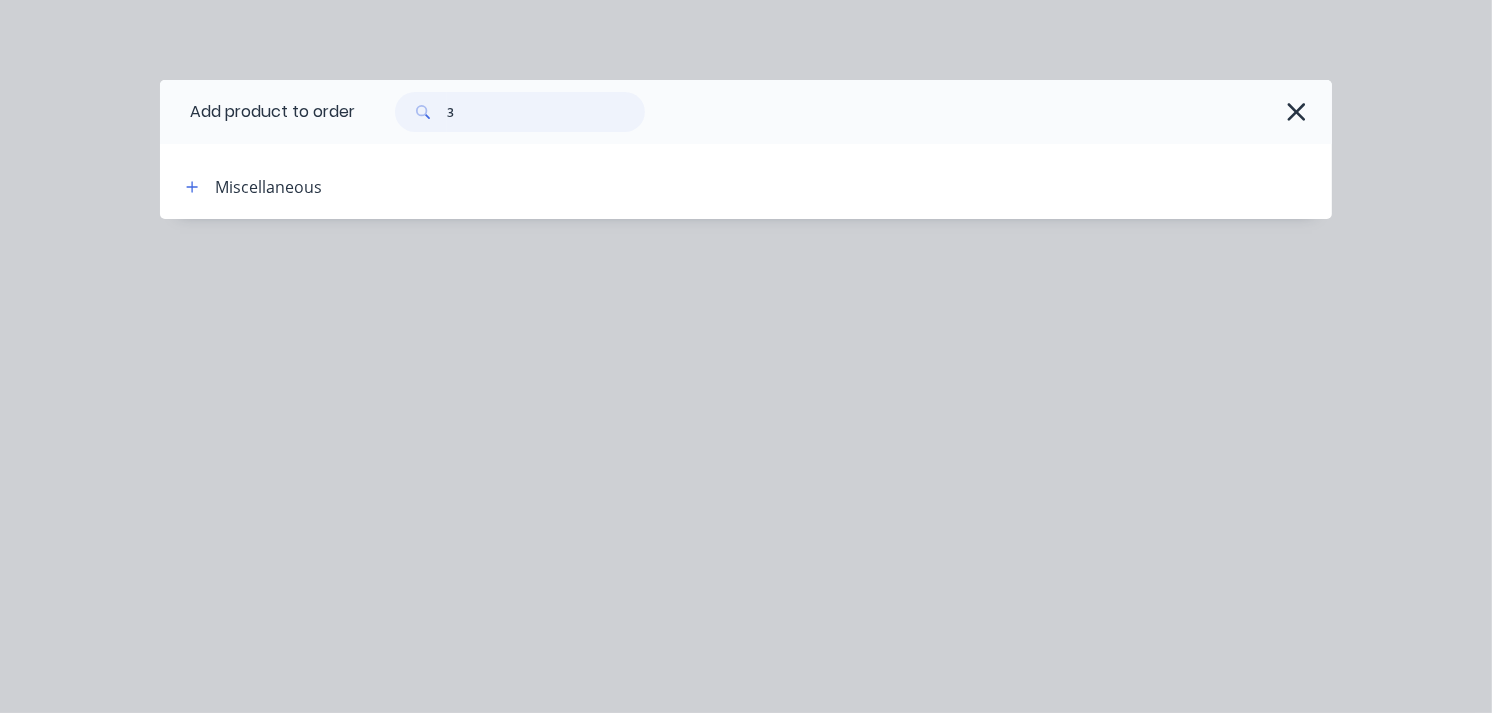 type 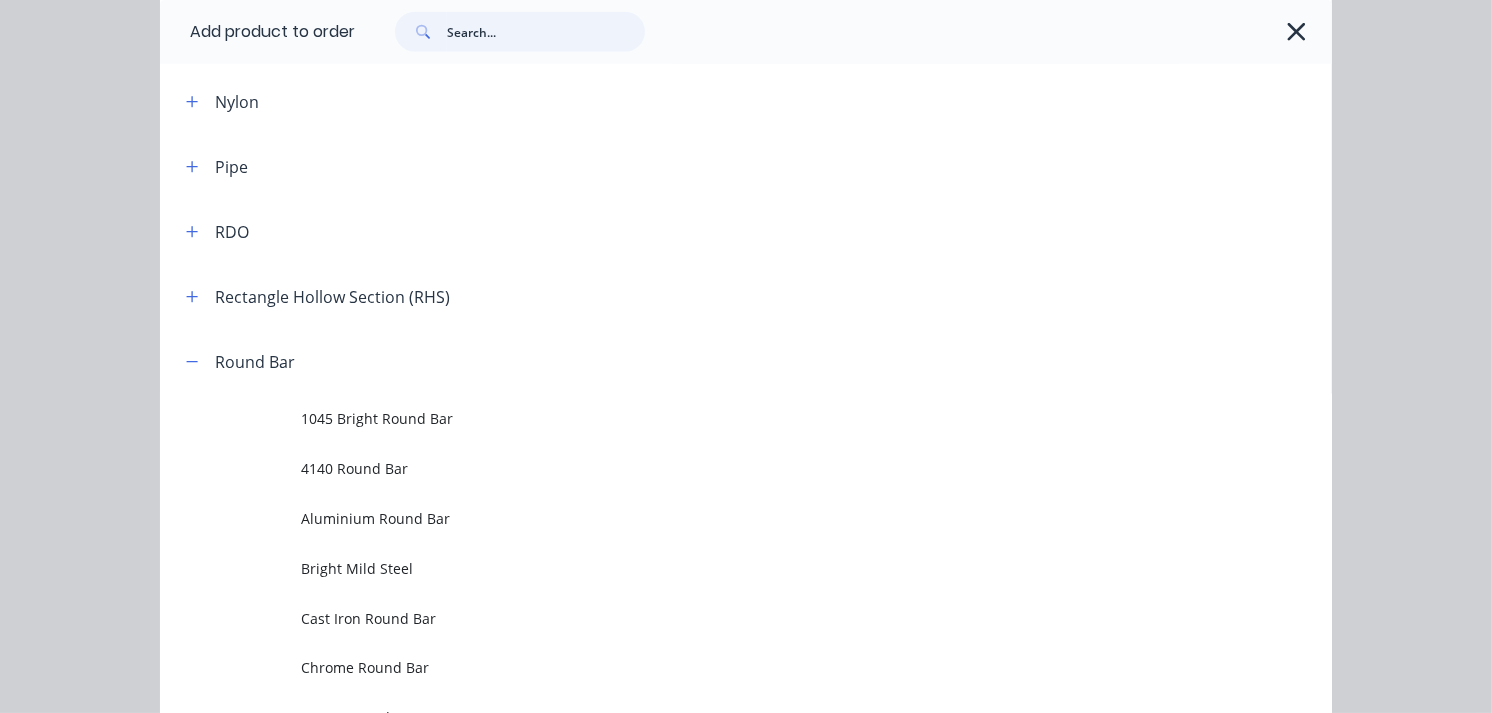 scroll, scrollTop: 2222, scrollLeft: 0, axis: vertical 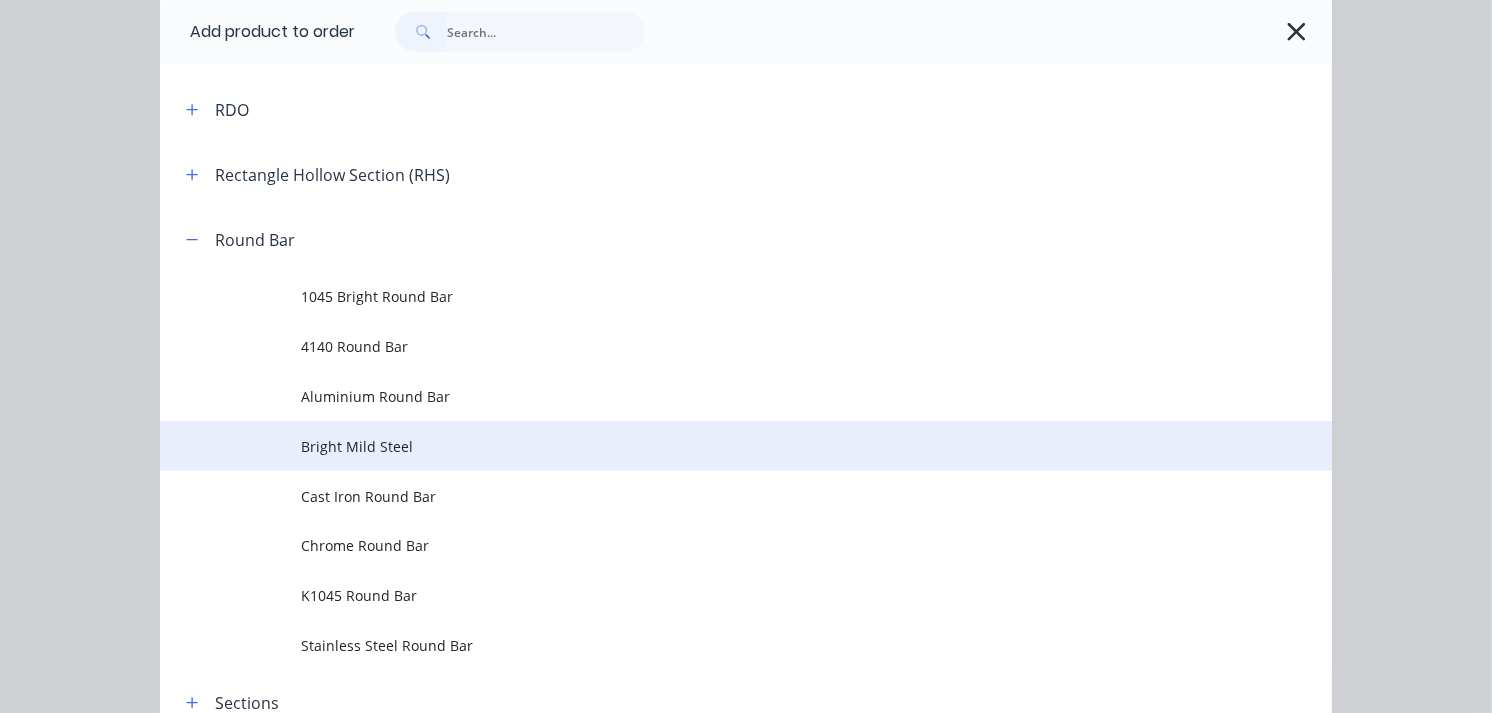 click on "Bright Mild Steel" at bounding box center [713, 446] 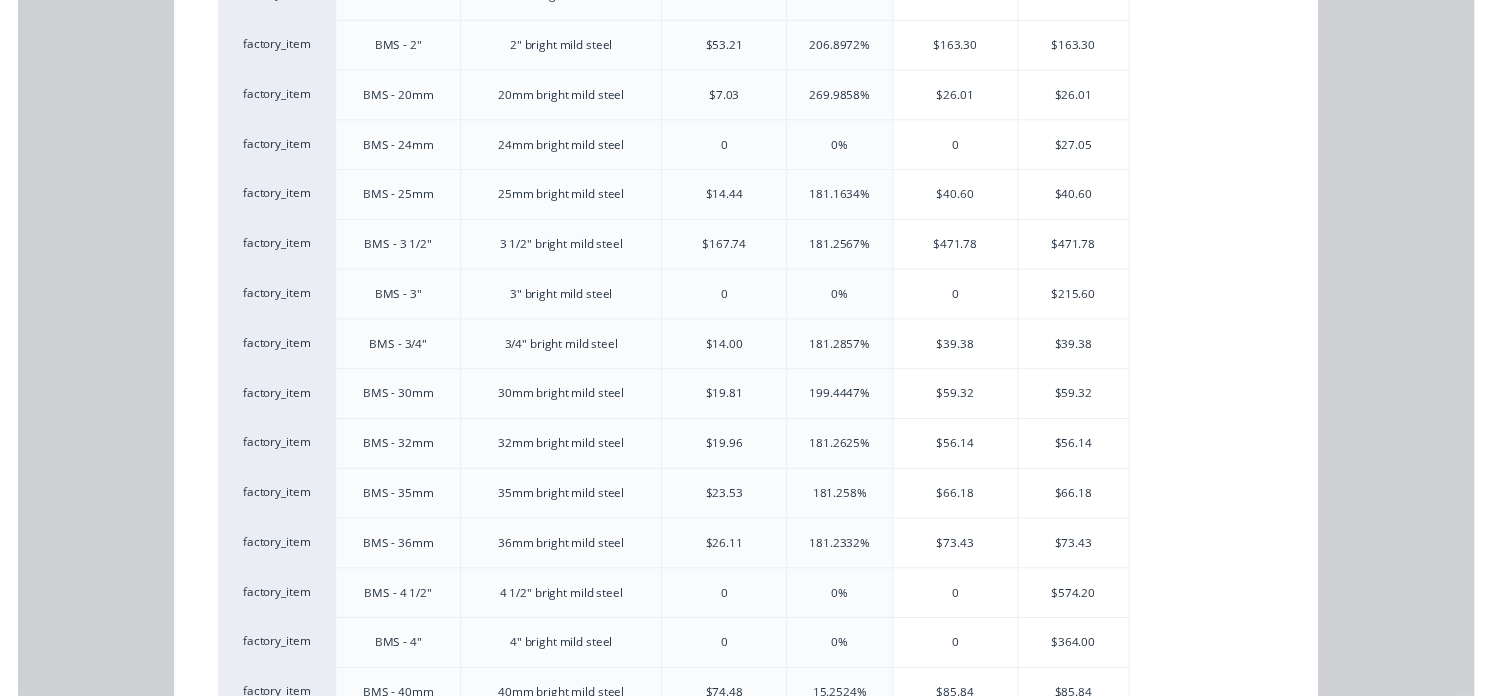 scroll, scrollTop: 1000, scrollLeft: 0, axis: vertical 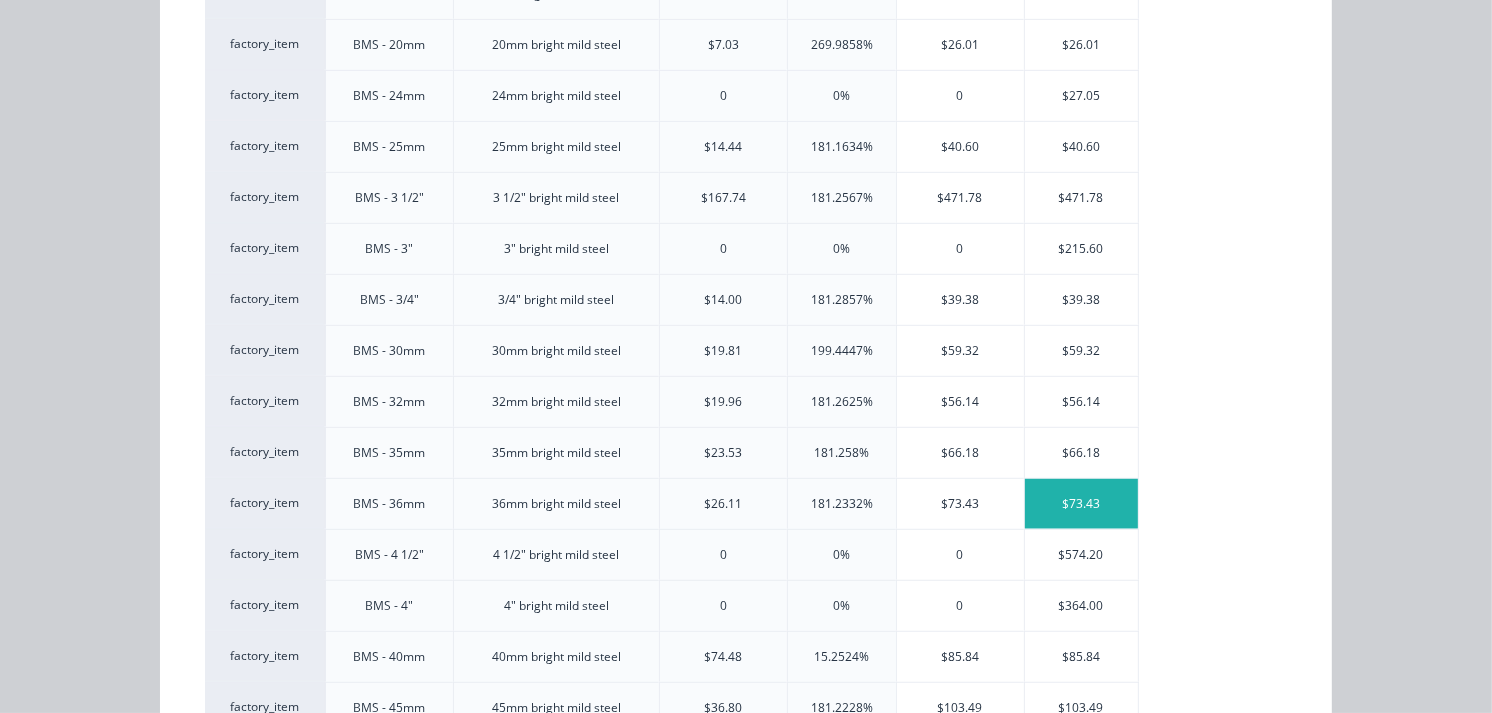 click on "$73.43" at bounding box center (1081, 504) 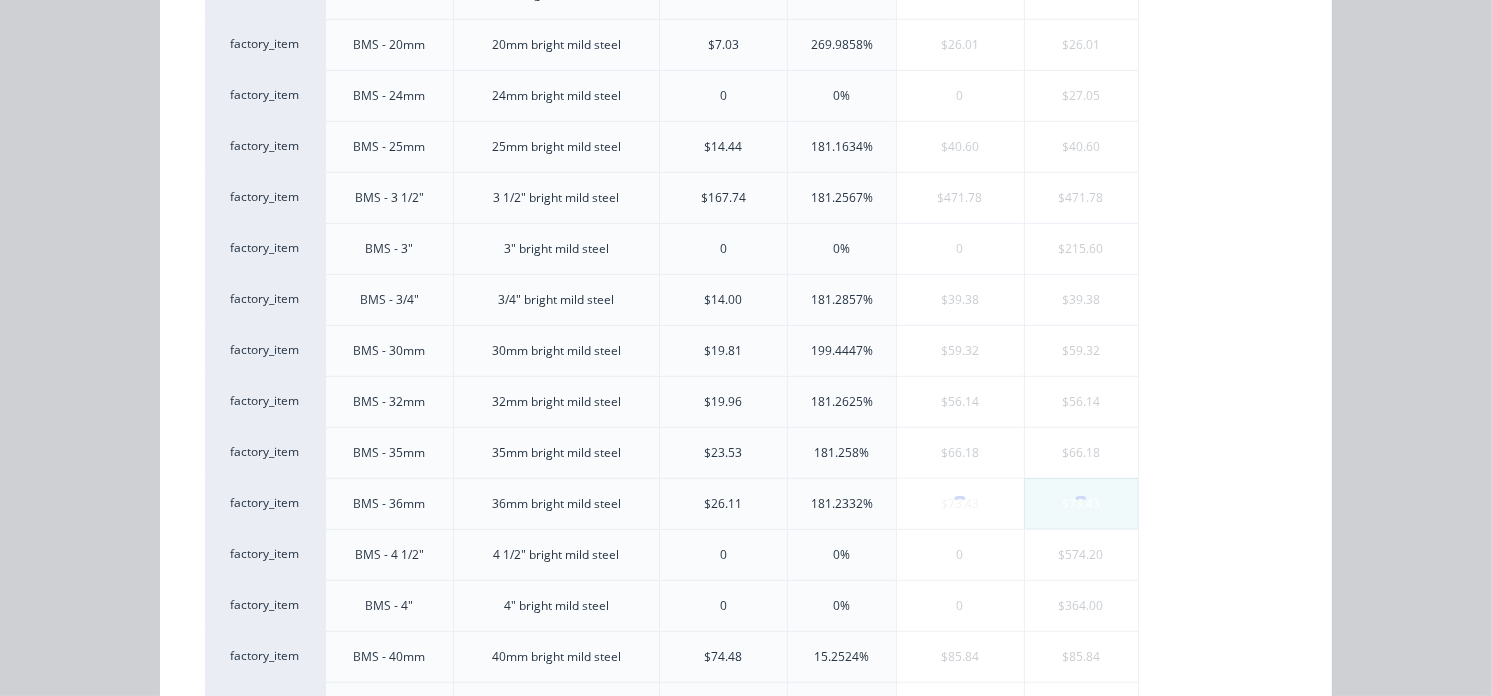 scroll, scrollTop: 0, scrollLeft: 0, axis: both 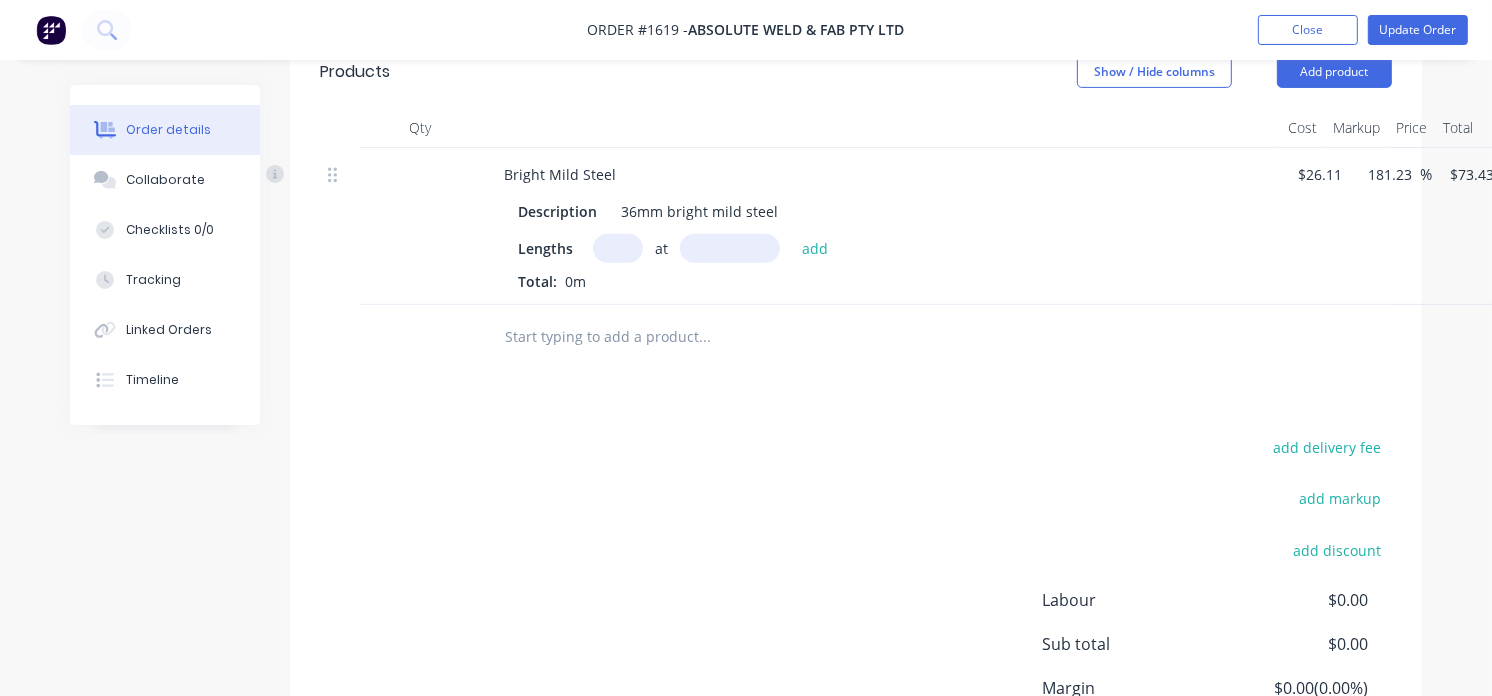 click at bounding box center (618, 248) 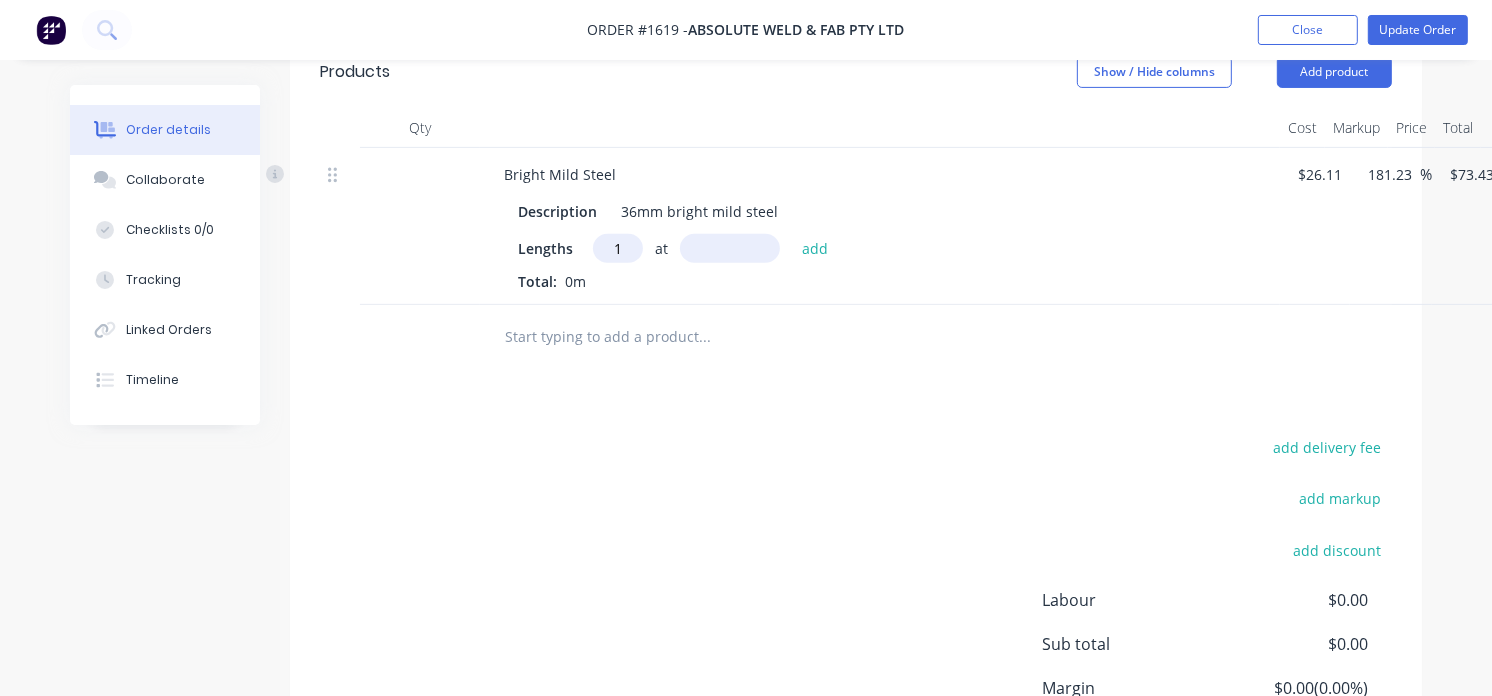 type on "1" 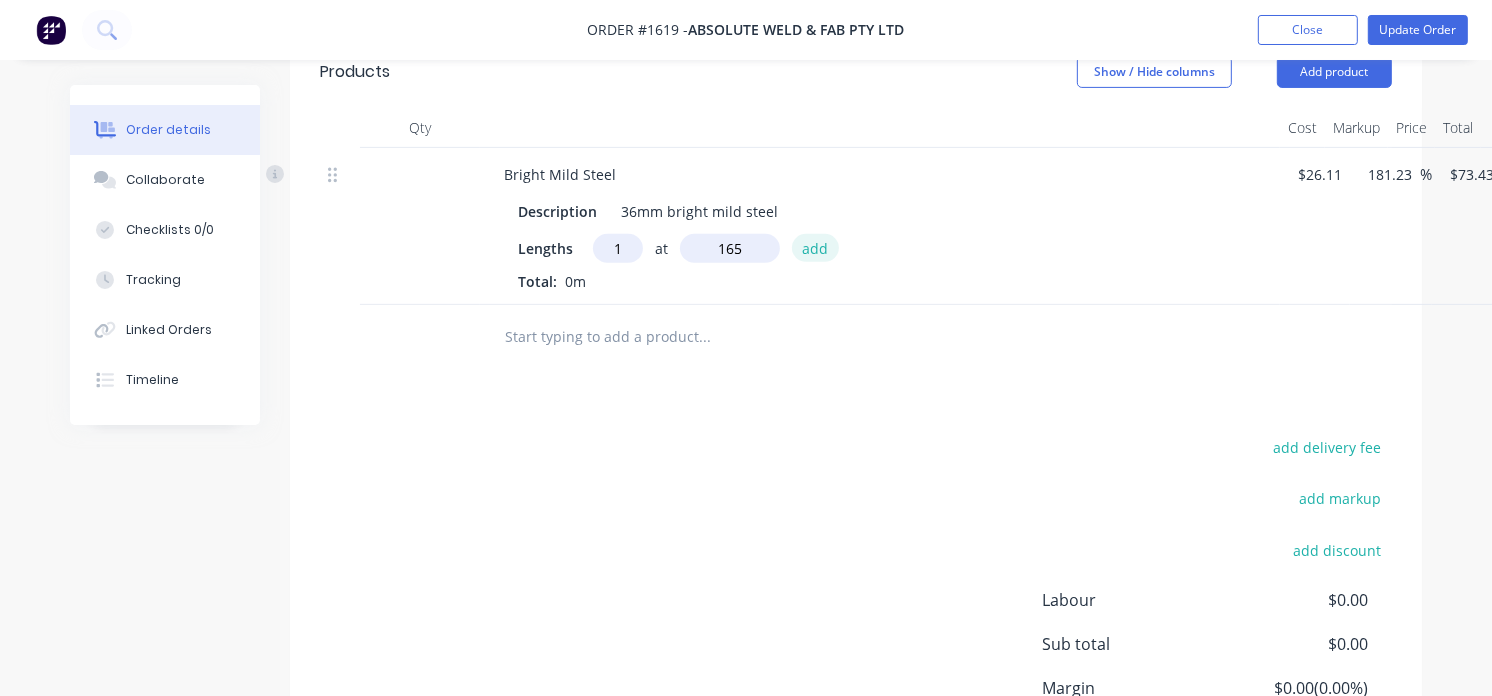 type on "165mm" 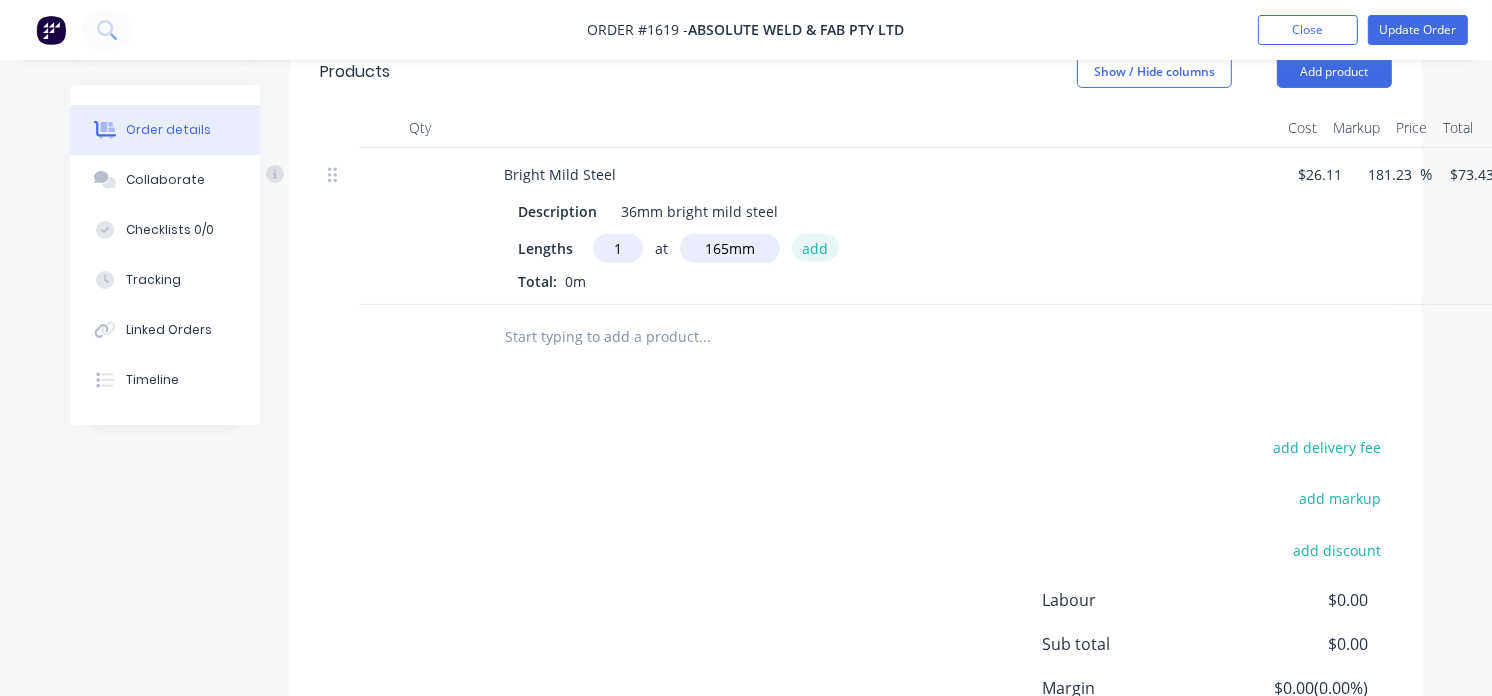 click on "add" at bounding box center (815, 247) 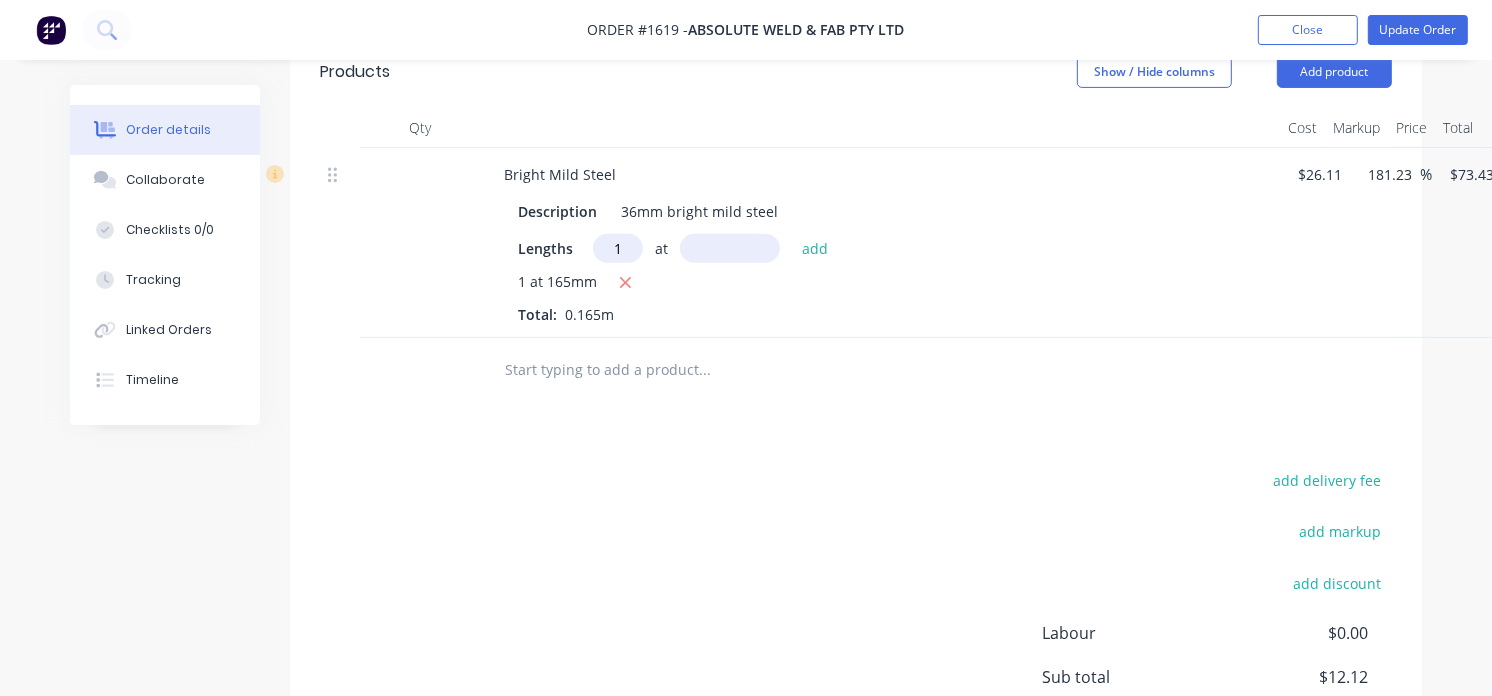 type on "1" 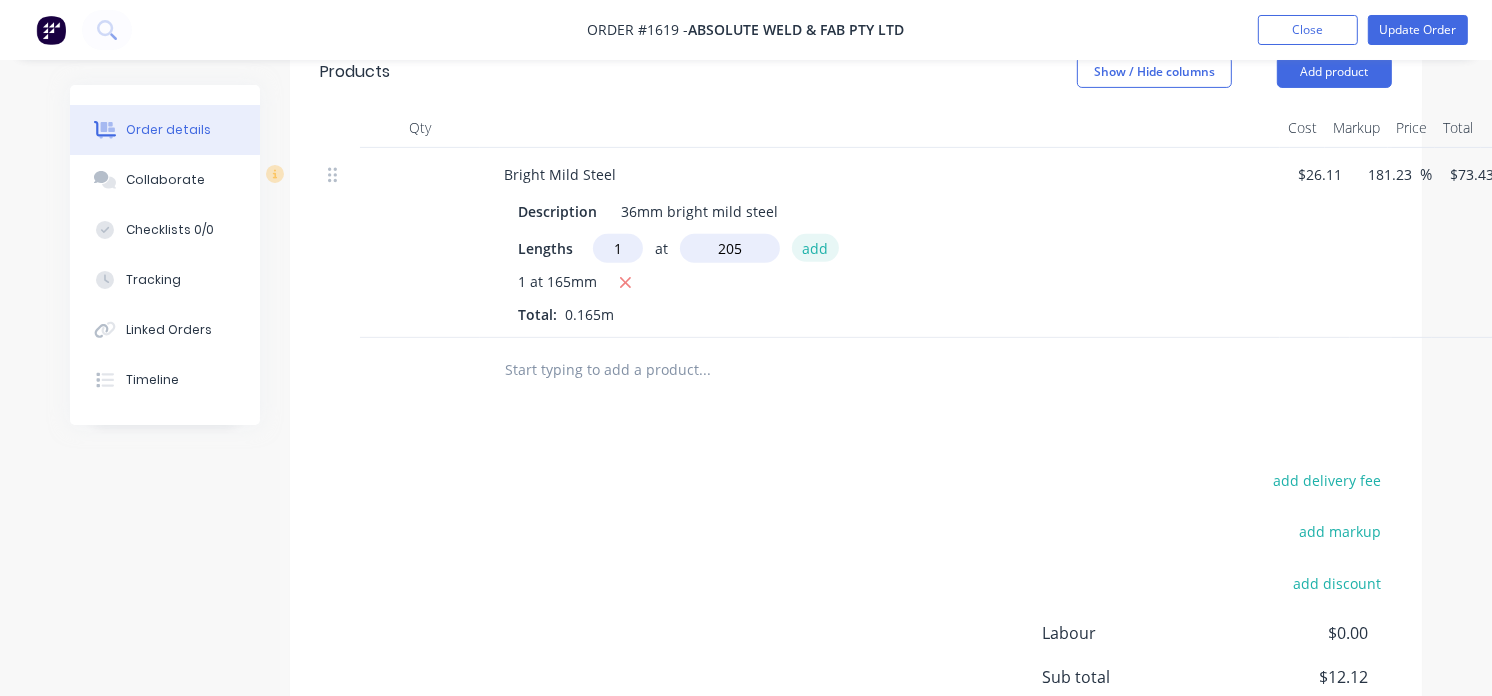type on "205mm" 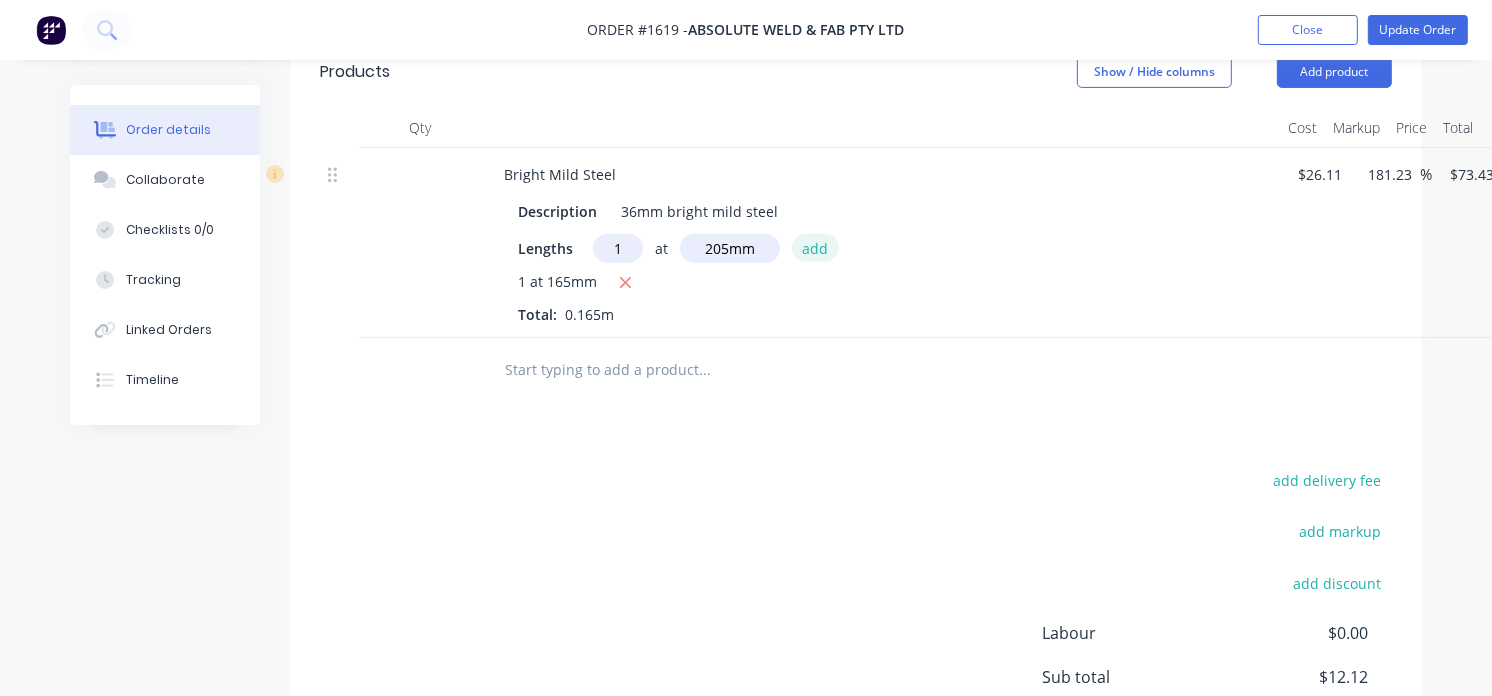 click on "add" at bounding box center (815, 247) 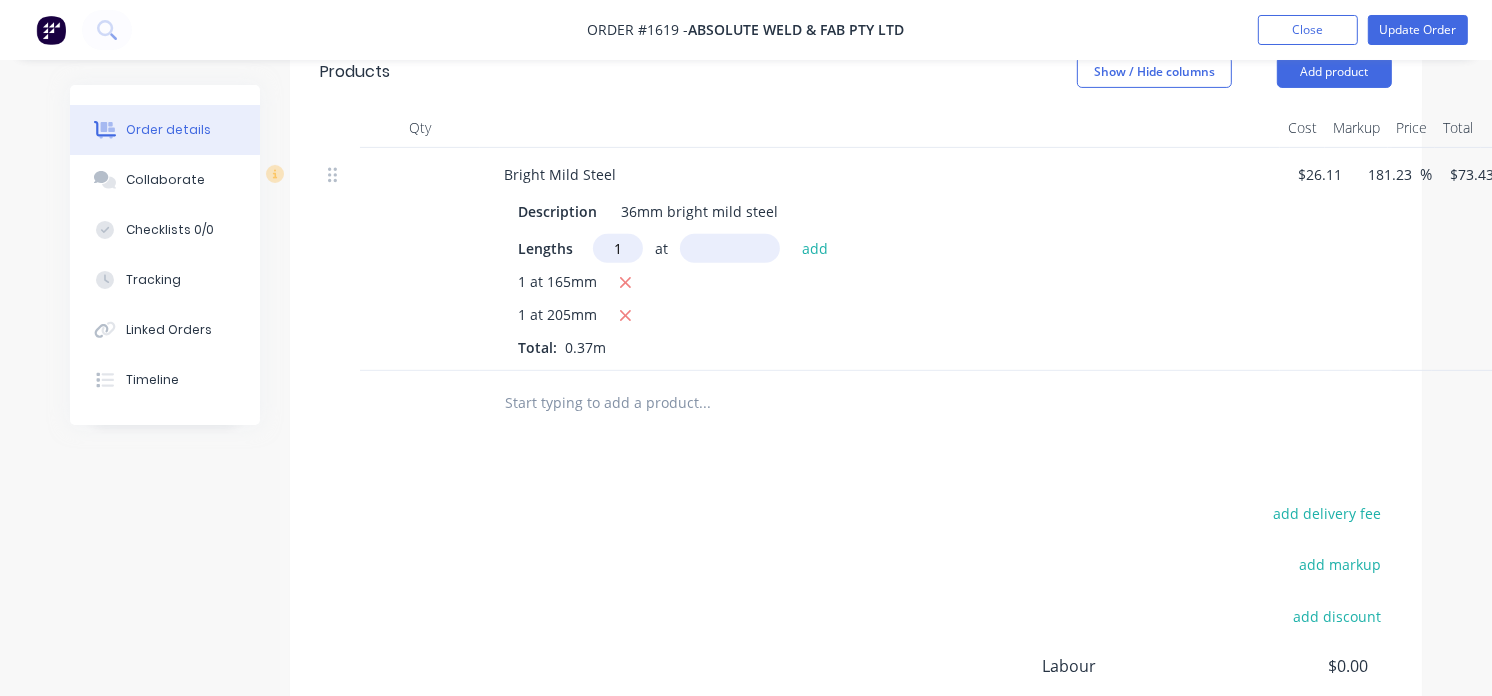 type on "1" 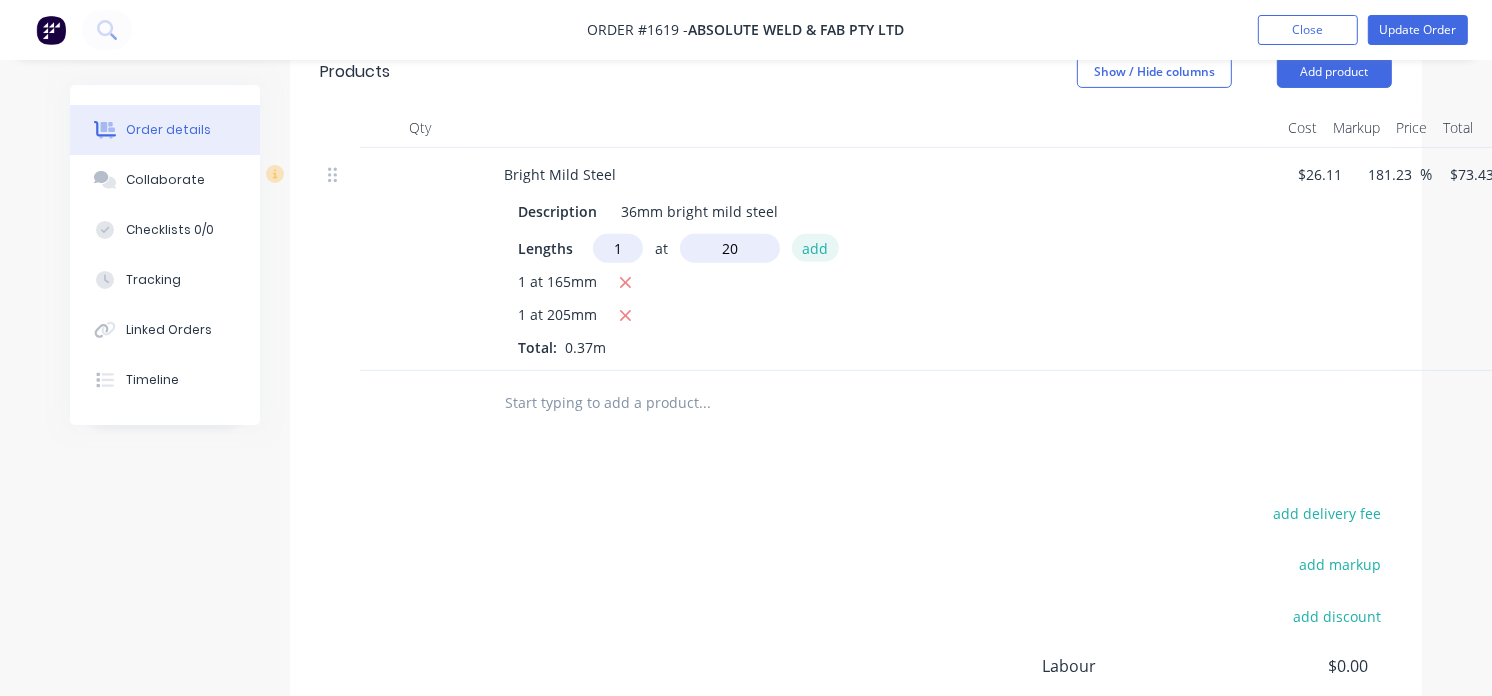 type on "20mm" 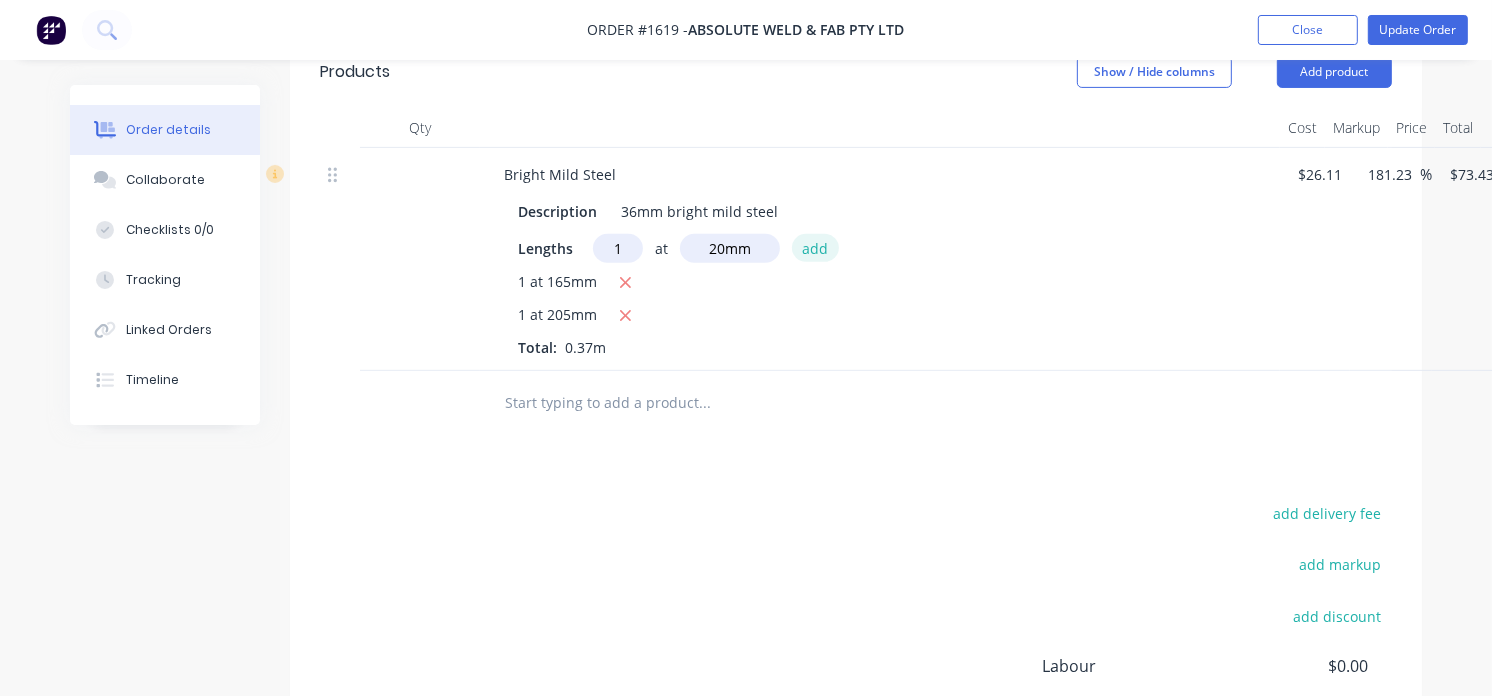 click on "add" at bounding box center [815, 247] 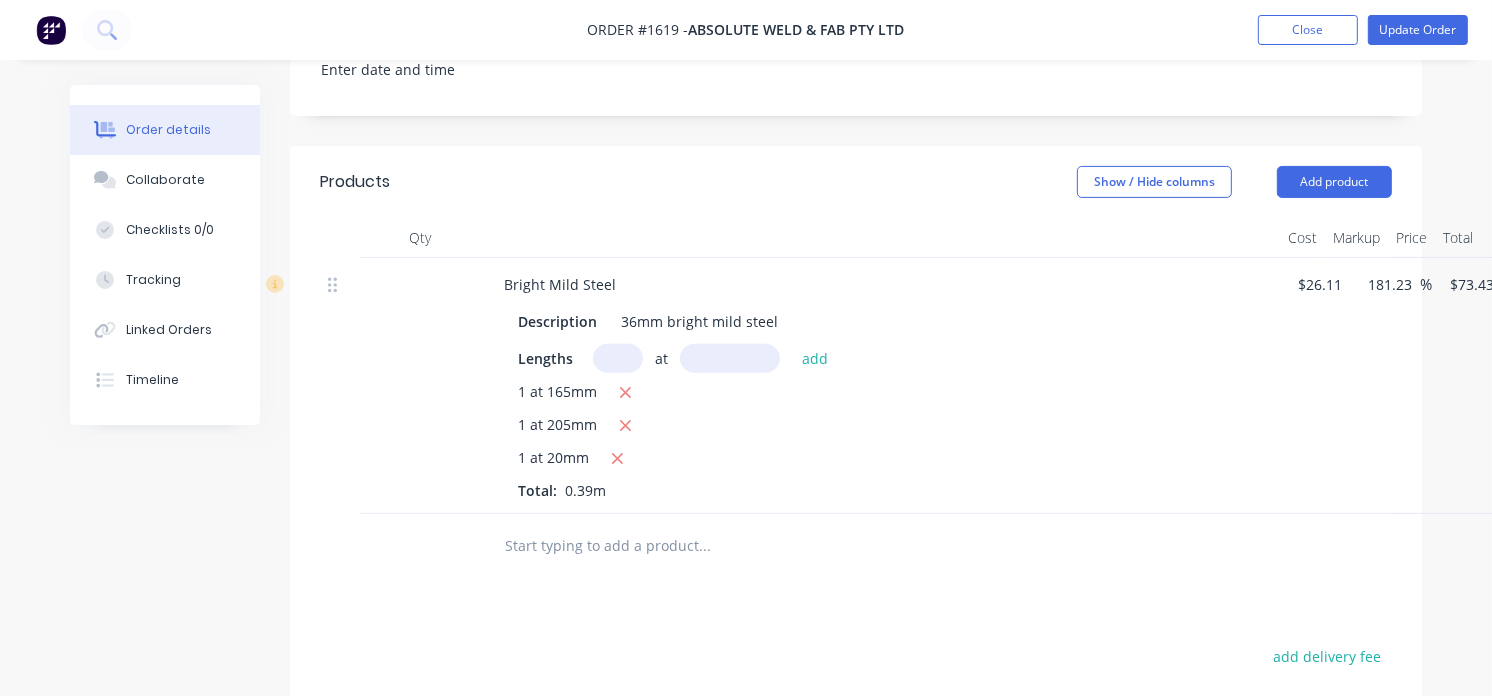 scroll, scrollTop: 506, scrollLeft: 0, axis: vertical 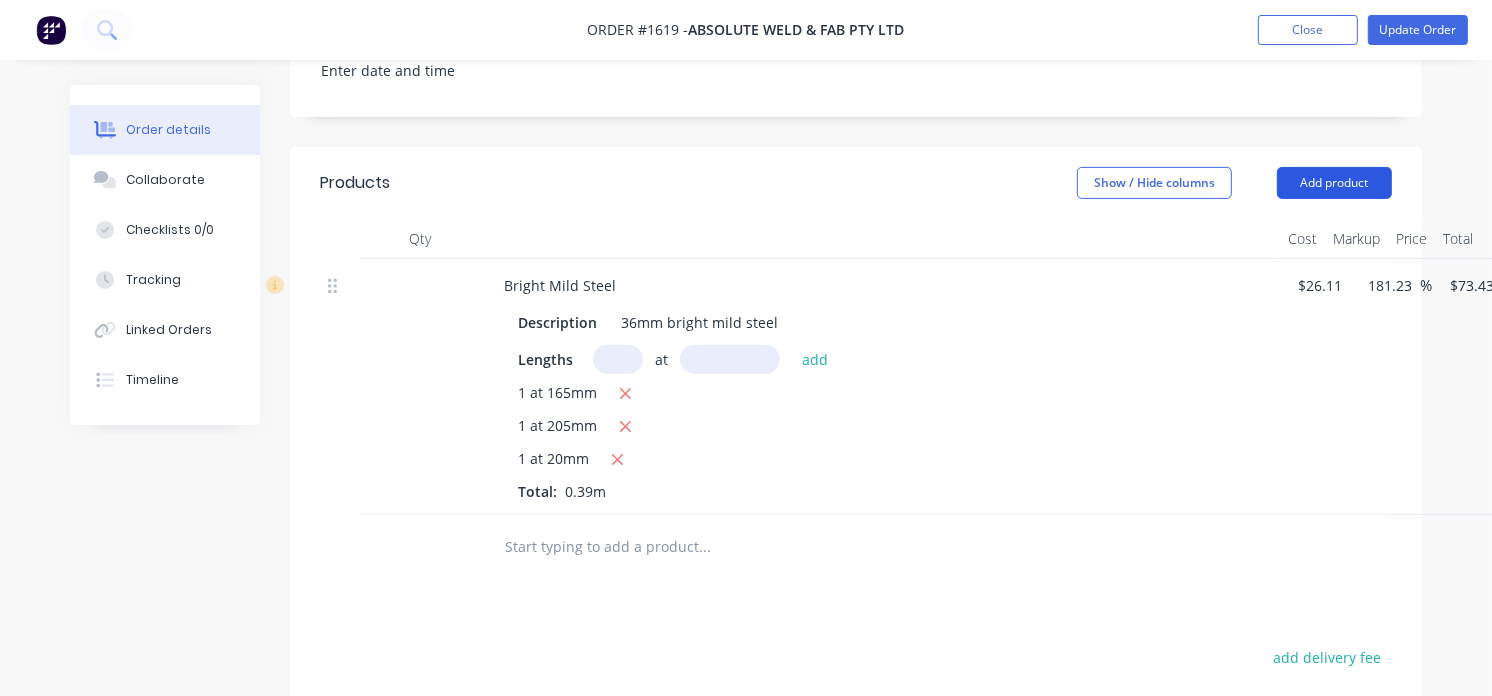 click on "Add product" at bounding box center [1334, 183] 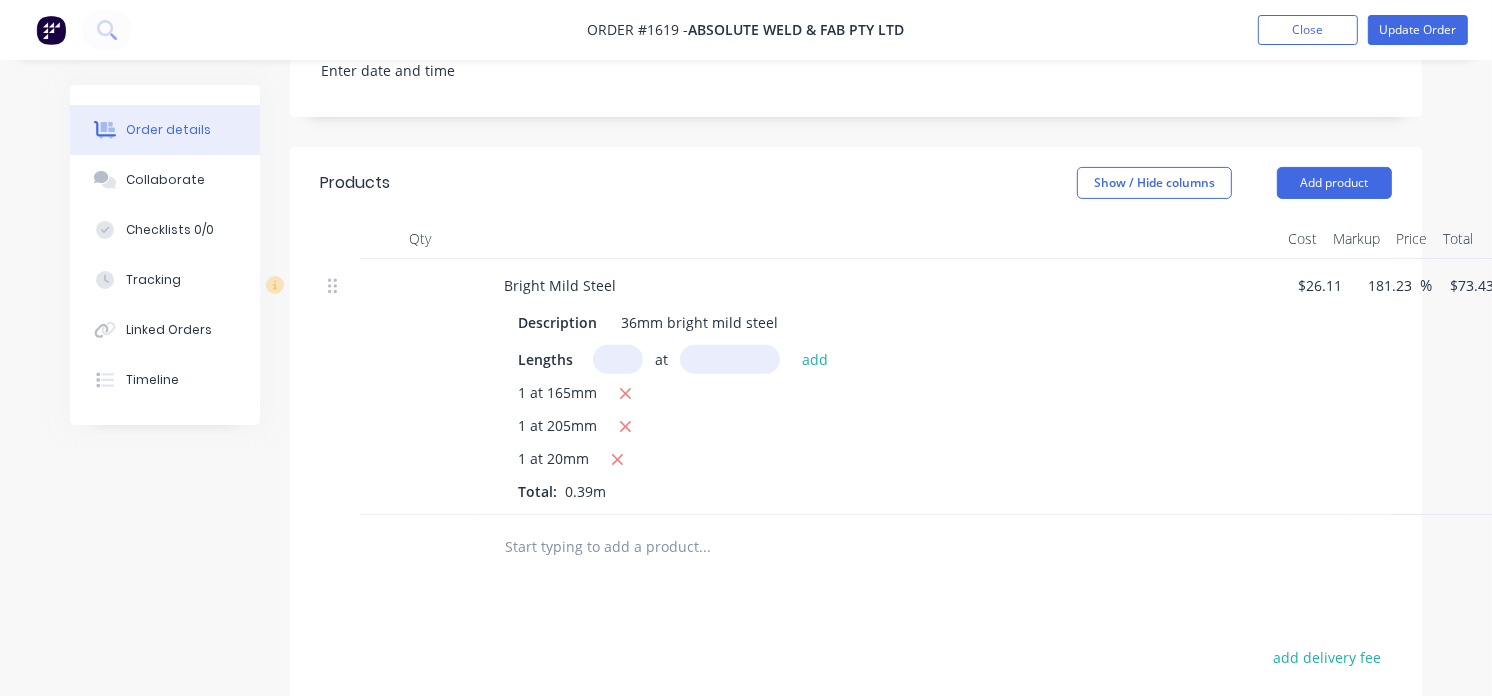 click on "Created by [PERSON] Created 07/08/25 Required 07/08/25 Assigned to SK Xero Order # INV-8425 Invoiced No Status Draft Contact Choose contact Bill to Choose address Deliver to Choose address Change to pick up Change to install PO Labels Add labels Notes Make 1 of each Simplicity stub as per drawing. Date Collected Products Show / Hide columns Add product Qty Cost Markup Price Total Bright Mild Steel Description 36mm bright mild steel Lengths at add 1 at 165mm 1 at 205mm 1 at 20mm Total: 0.39m $26.11 $26.11 181.23 181.23 % $73.43 $73.43 $28.64 $28.64 add delivery fee add markup add discount Labour $0.00 Sub total $28.64 Margin $18.46 ( 64.45 %) Tax $2.86 Total $31.50" at bounding box center [746, 292] 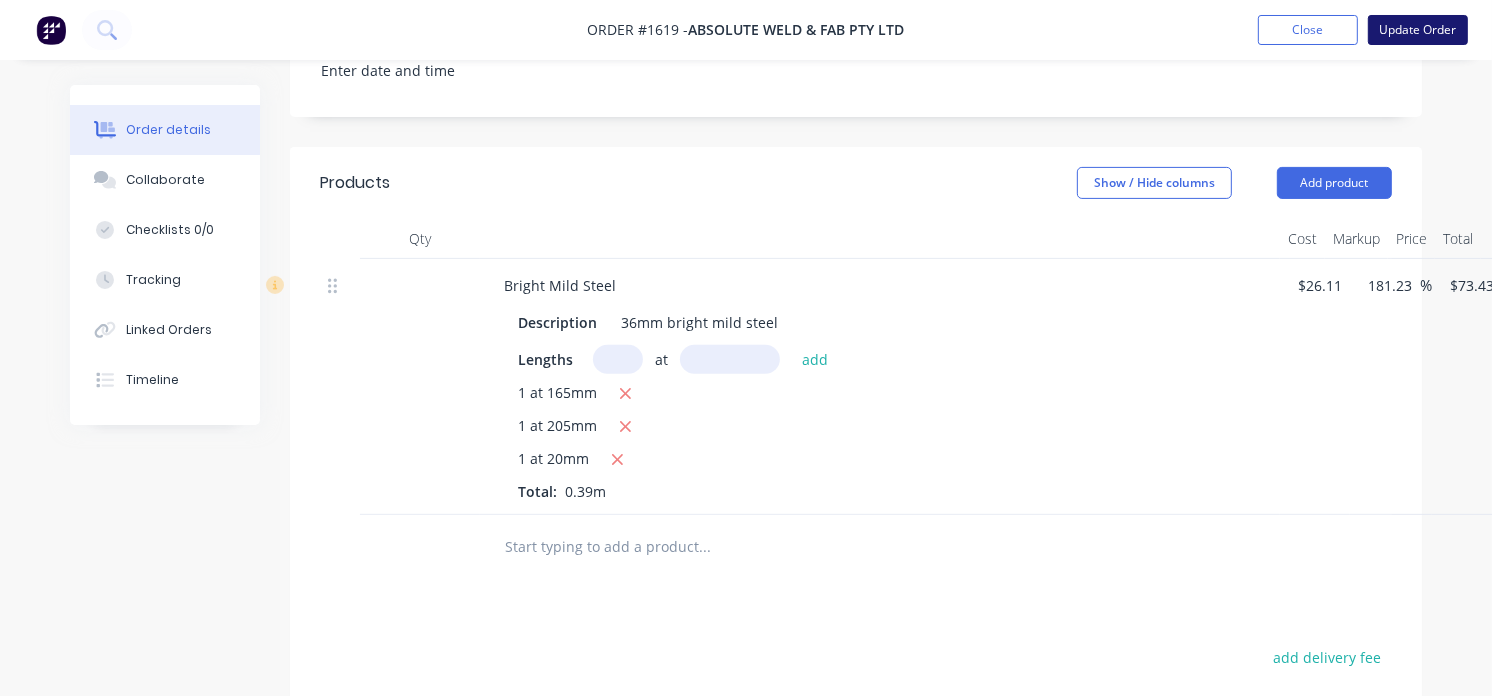 click on "Update Order" at bounding box center (1418, 30) 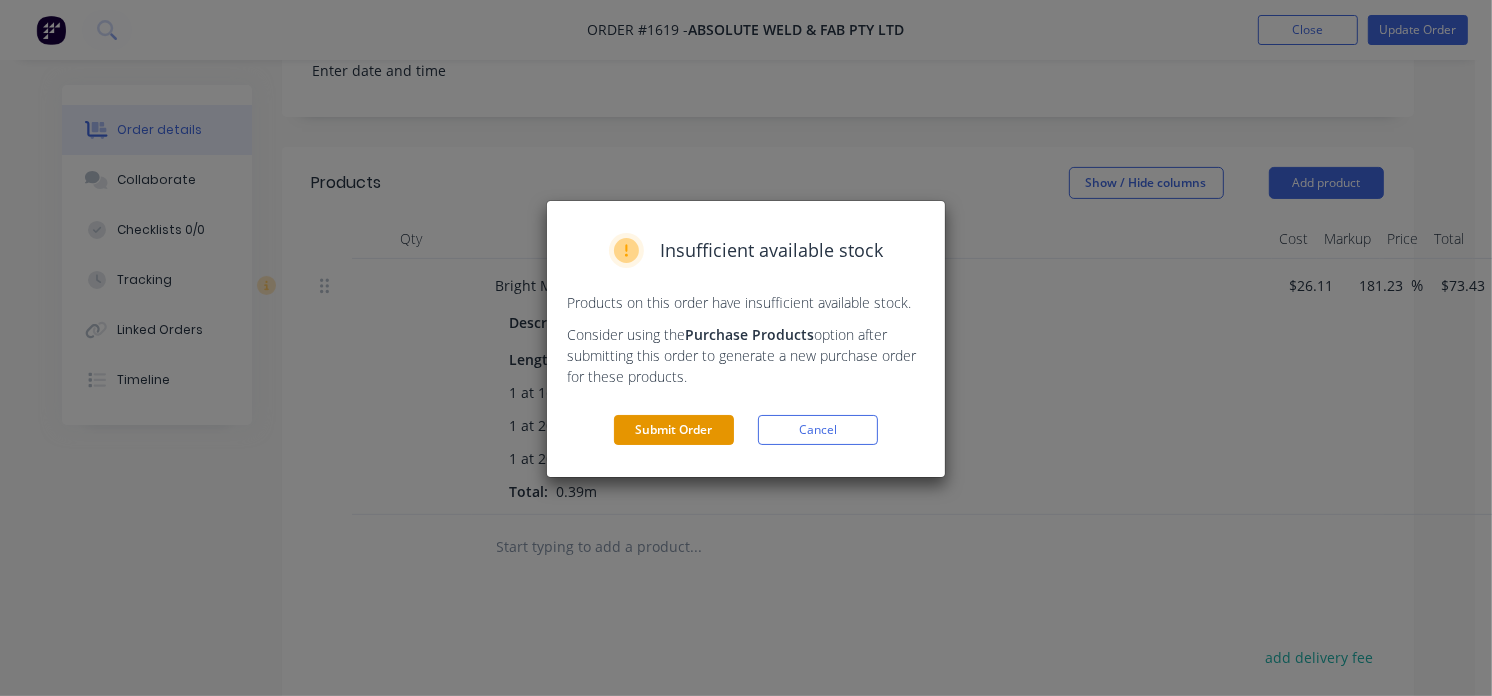 click on "Submit Order" at bounding box center (674, 430) 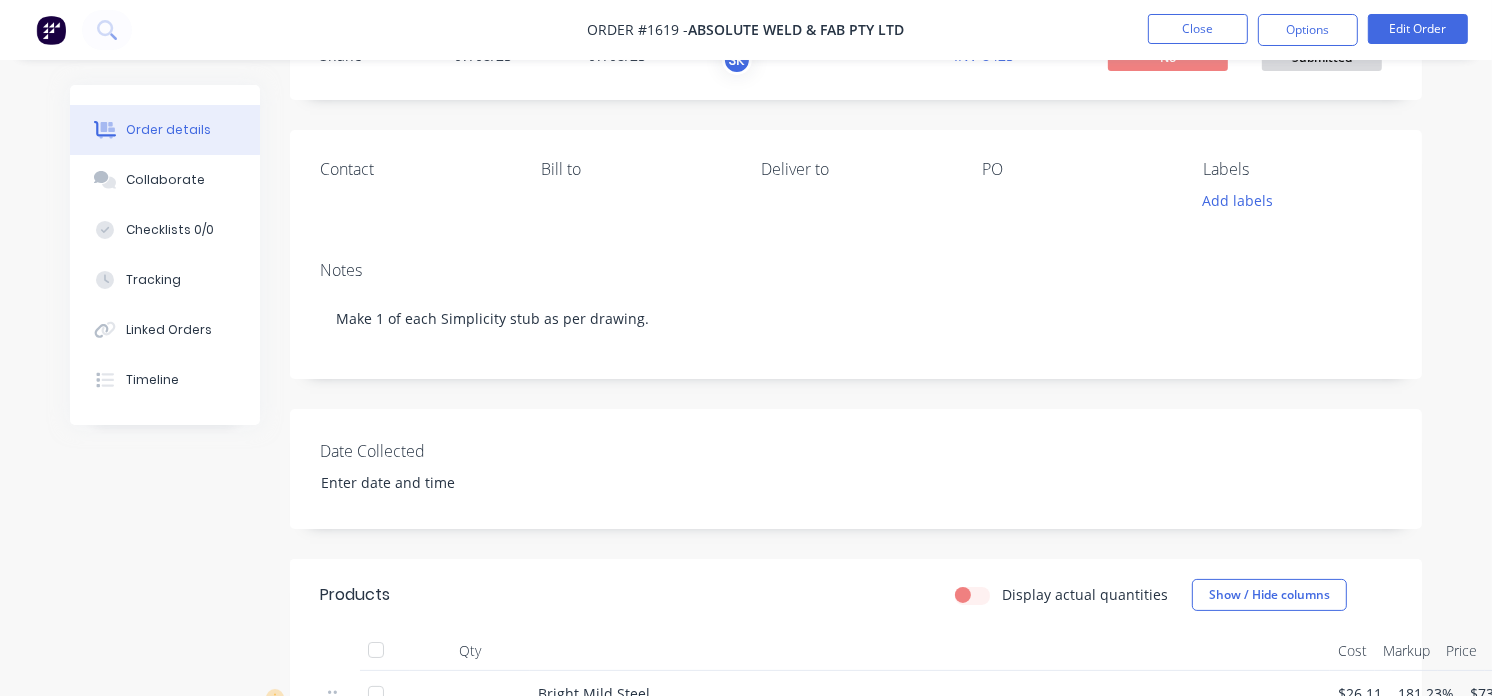 scroll, scrollTop: 0, scrollLeft: 0, axis: both 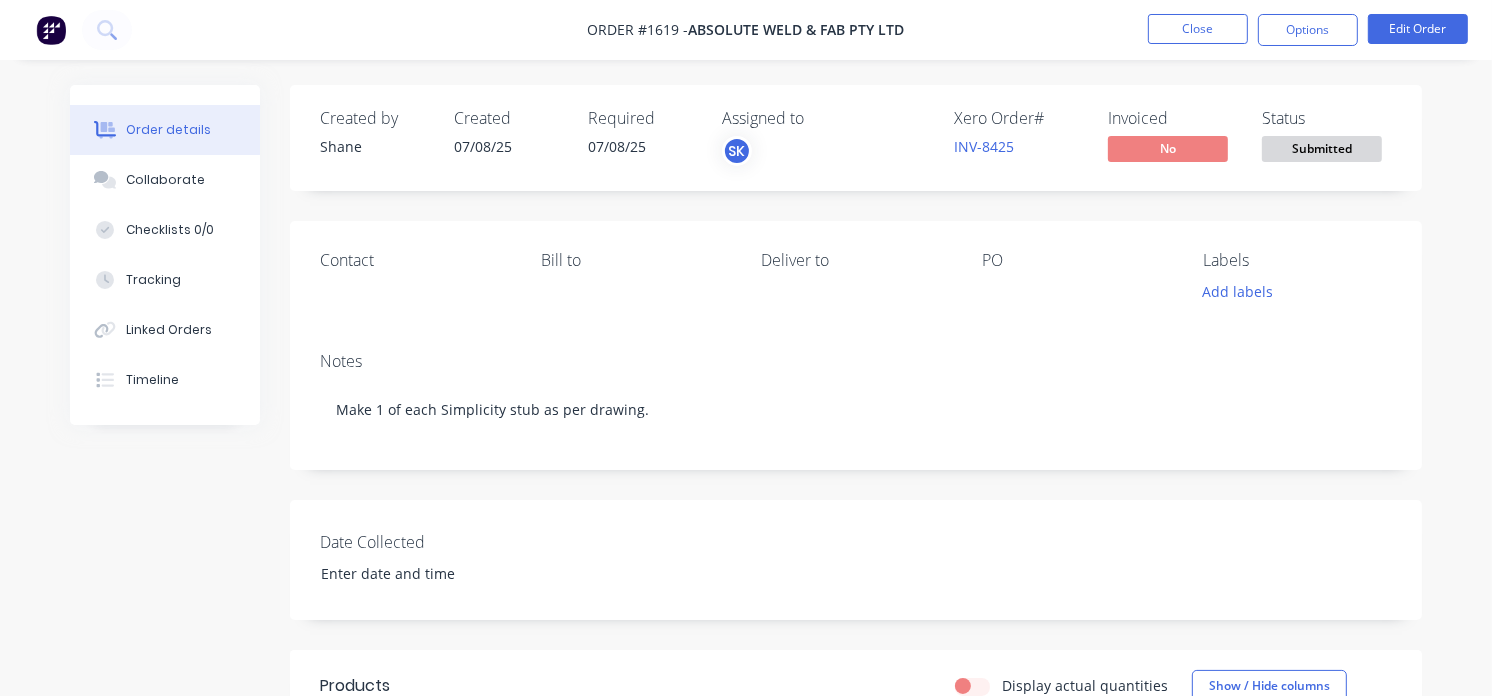 click at bounding box center (105, 130) 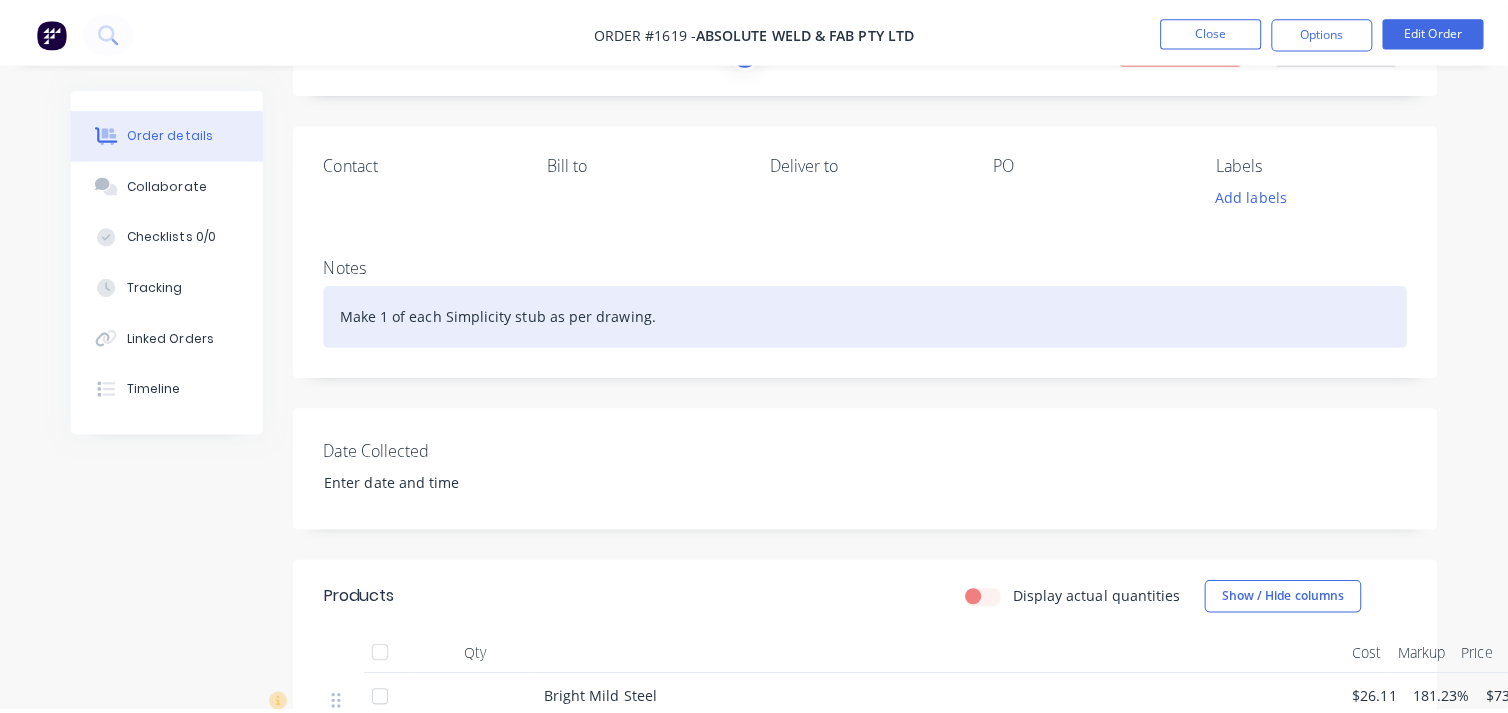 scroll, scrollTop: 0, scrollLeft: 0, axis: both 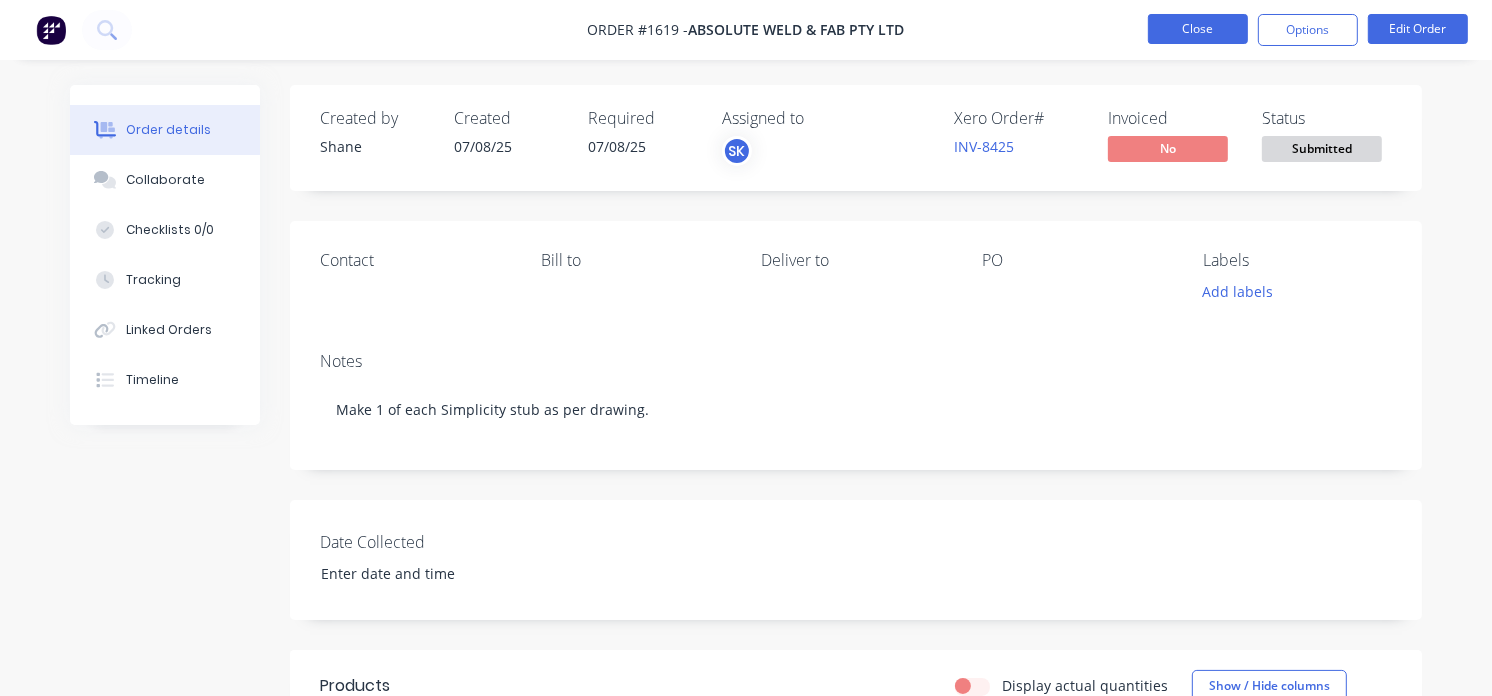 click on "Close" at bounding box center (1198, 29) 